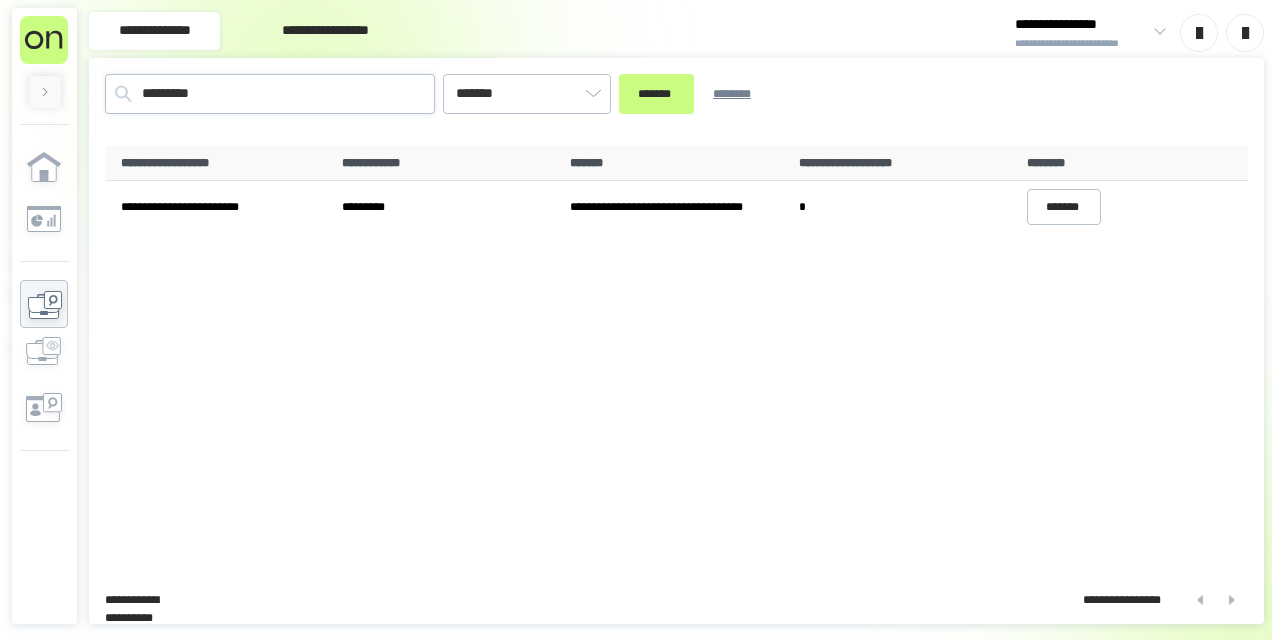 scroll, scrollTop: 0, scrollLeft: 0, axis: both 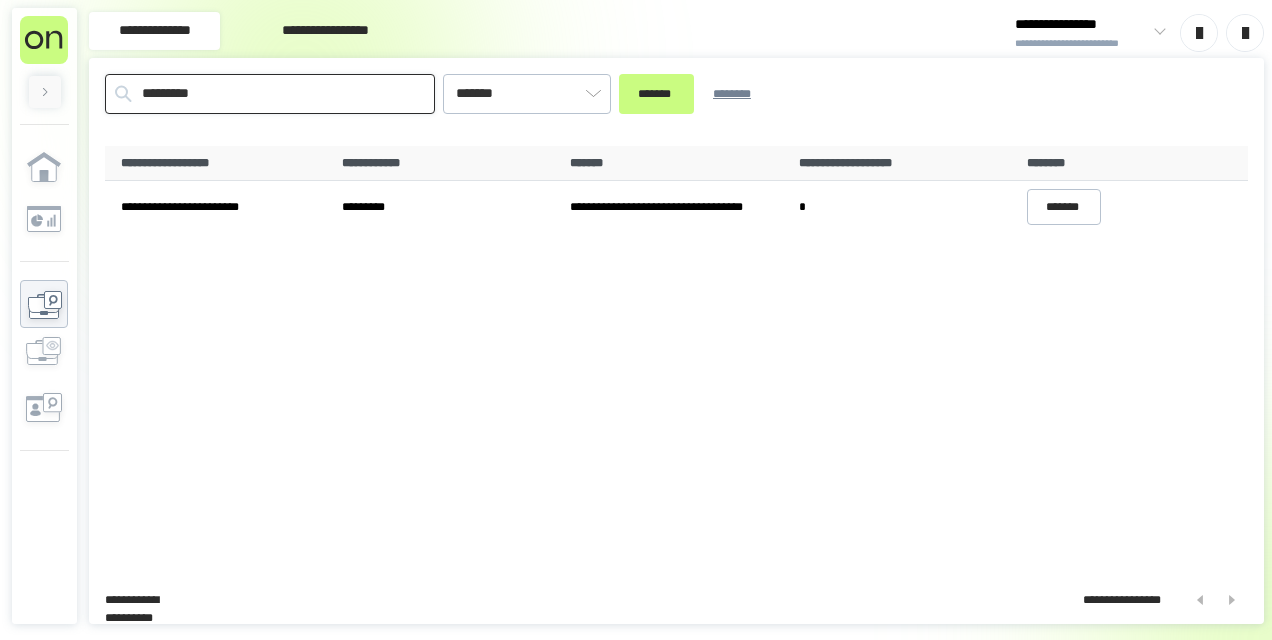 drag, startPoint x: 234, startPoint y: 100, endPoint x: 64, endPoint y: 63, distance: 173.97989 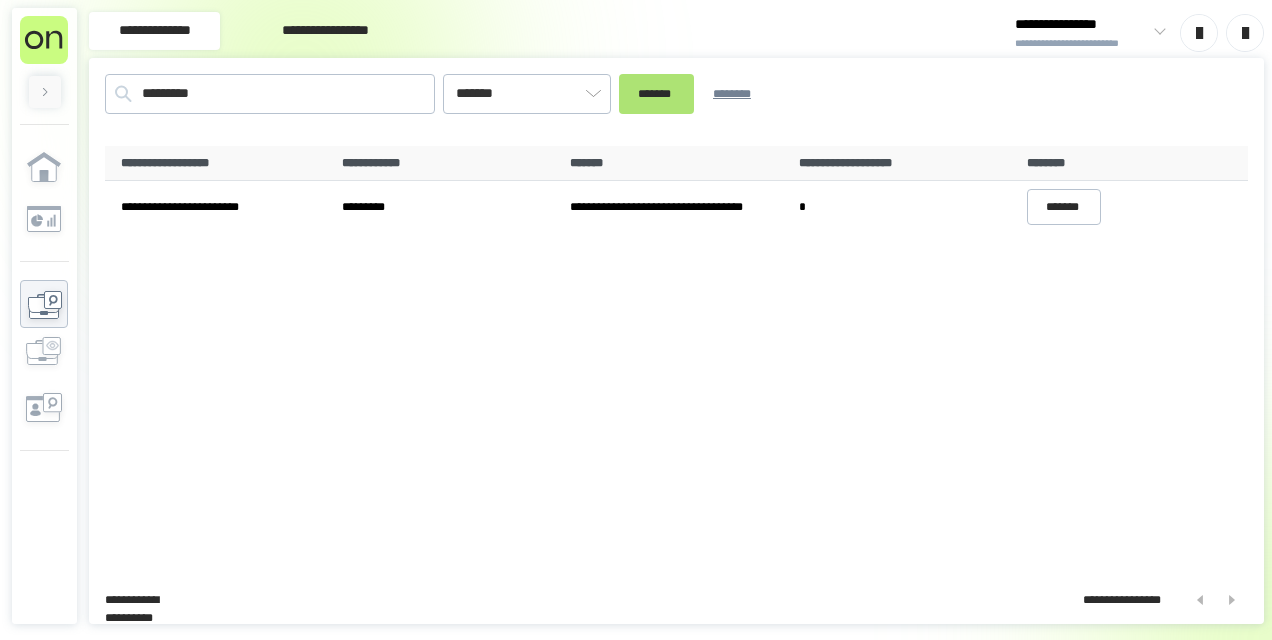 click on "*******" at bounding box center [656, 93] 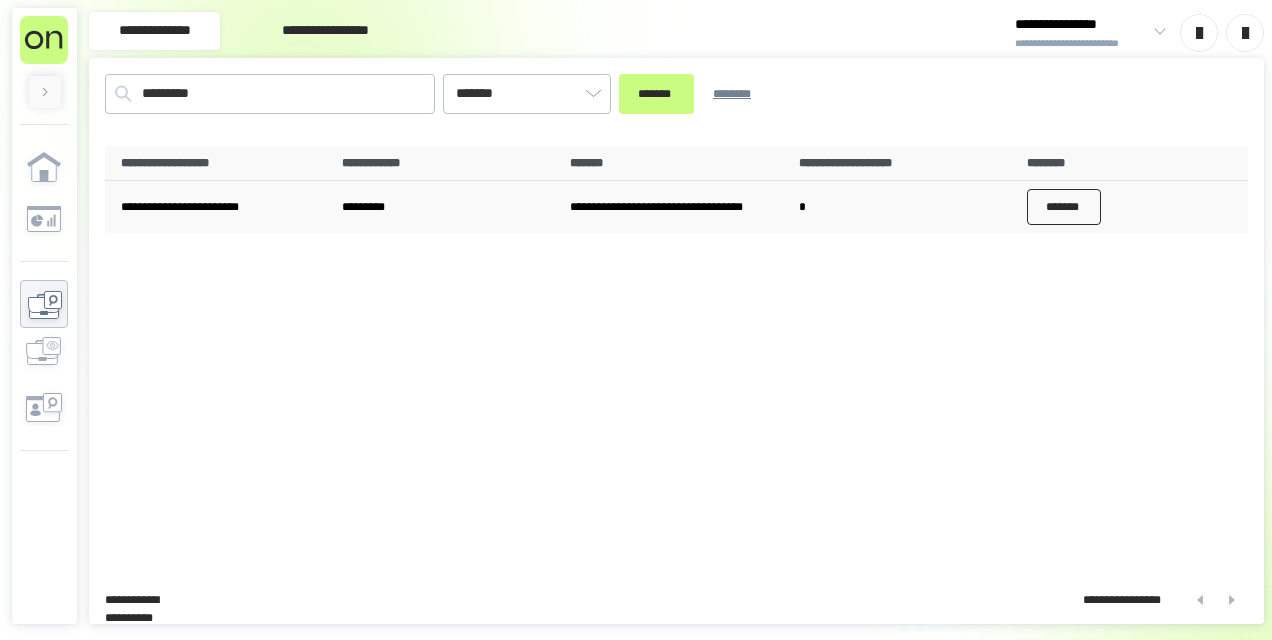 click on "*******" at bounding box center [1064, 207] 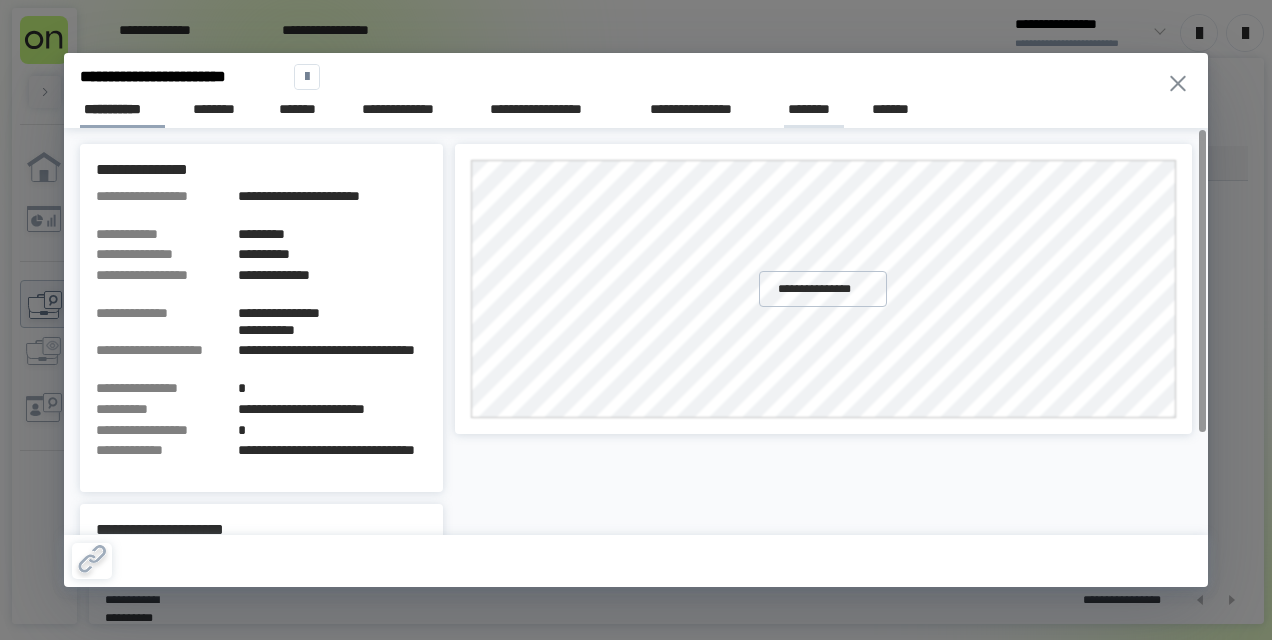 click on "********" at bounding box center [814, 110] 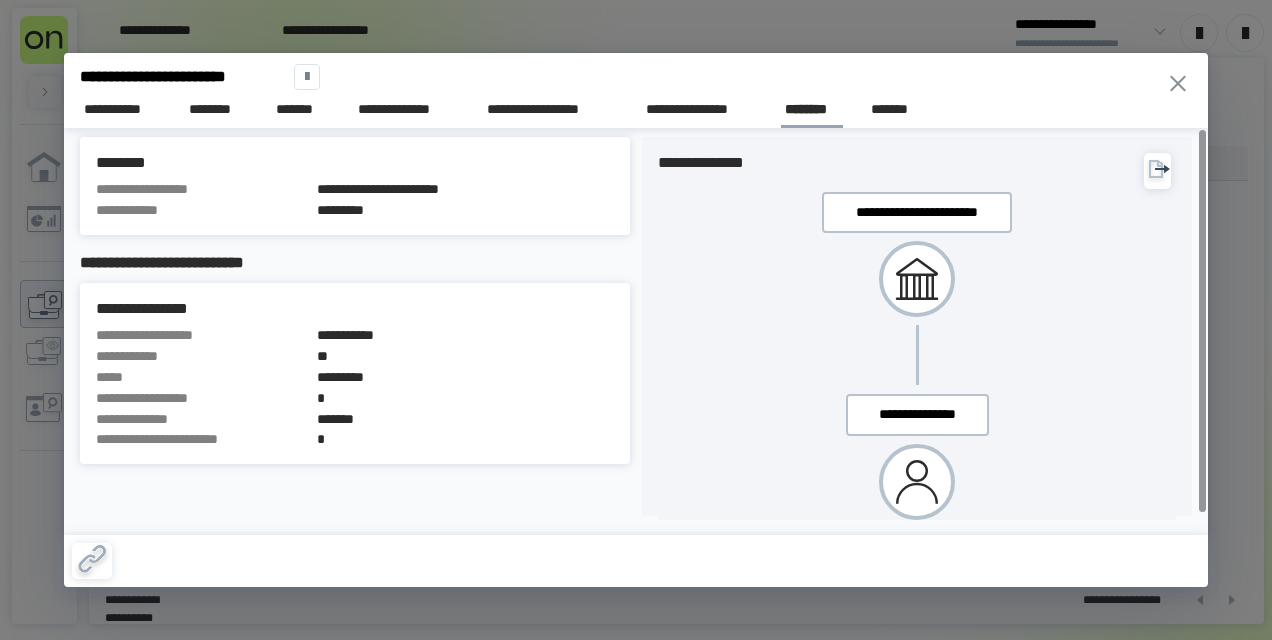 scroll, scrollTop: 0, scrollLeft: 0, axis: both 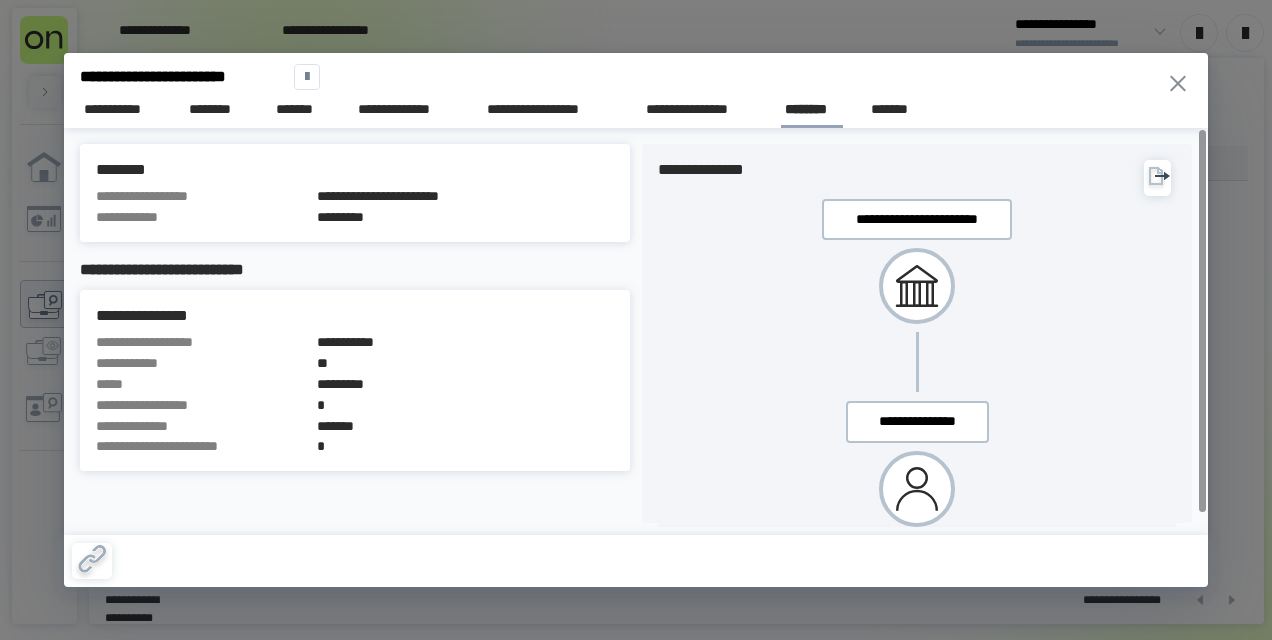 click on "**********" at bounding box center (636, 77) 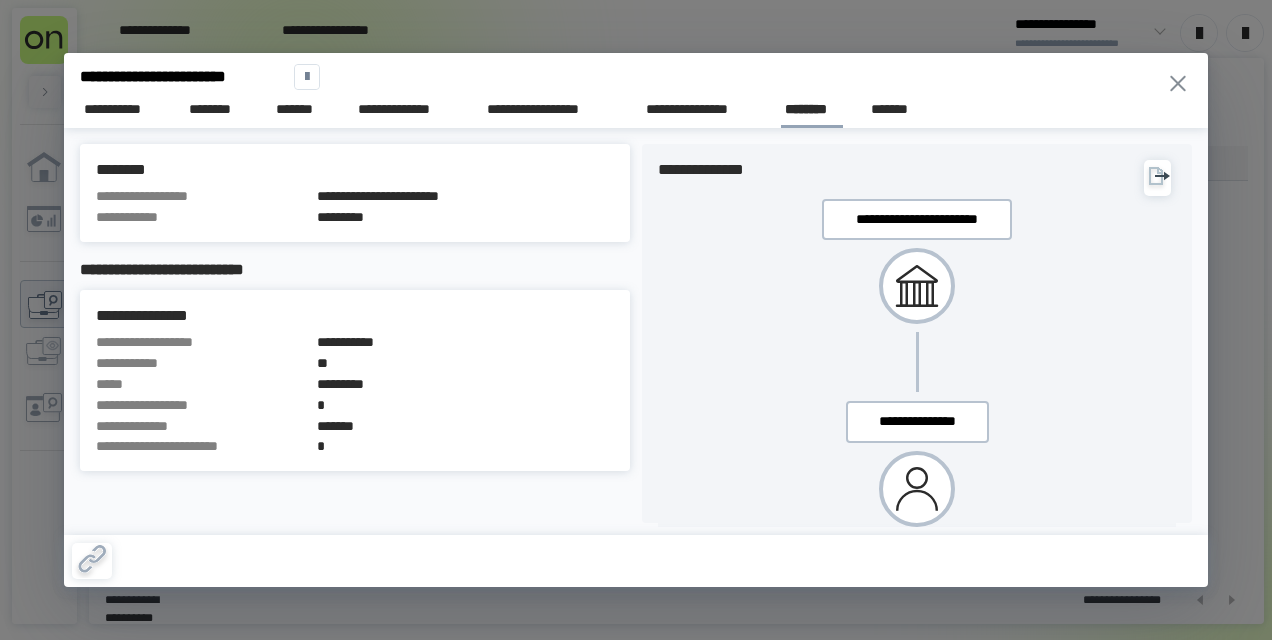 click 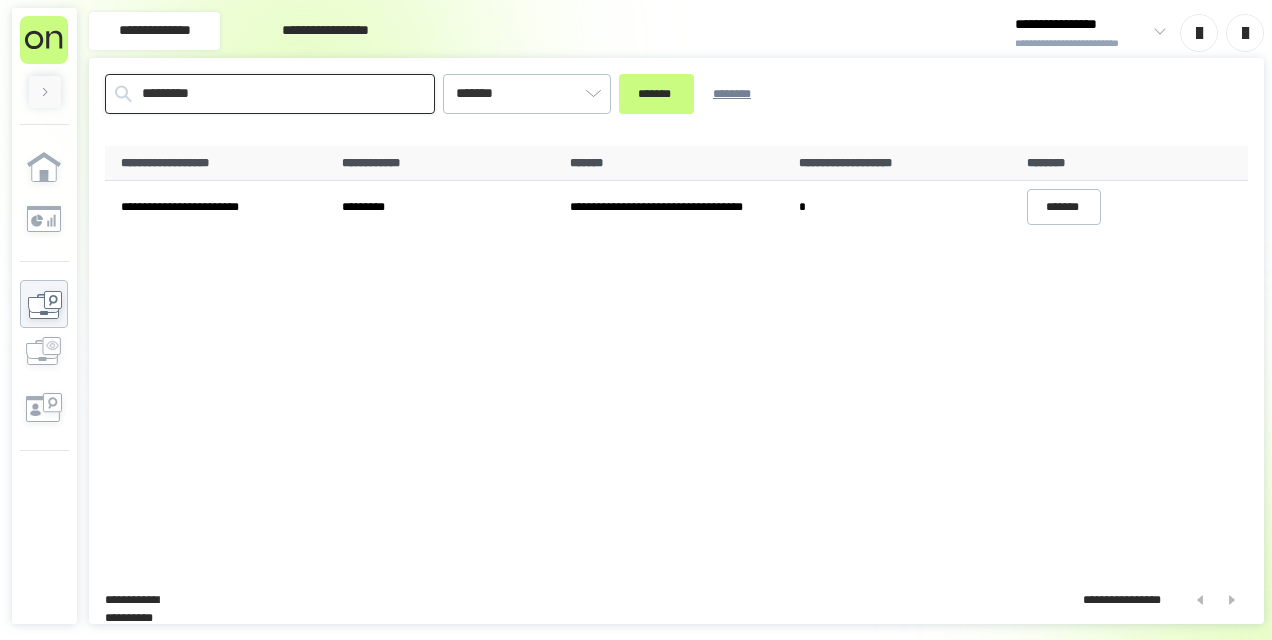 drag, startPoint x: 120, startPoint y: 102, endPoint x: -4, endPoint y: 95, distance: 124.197426 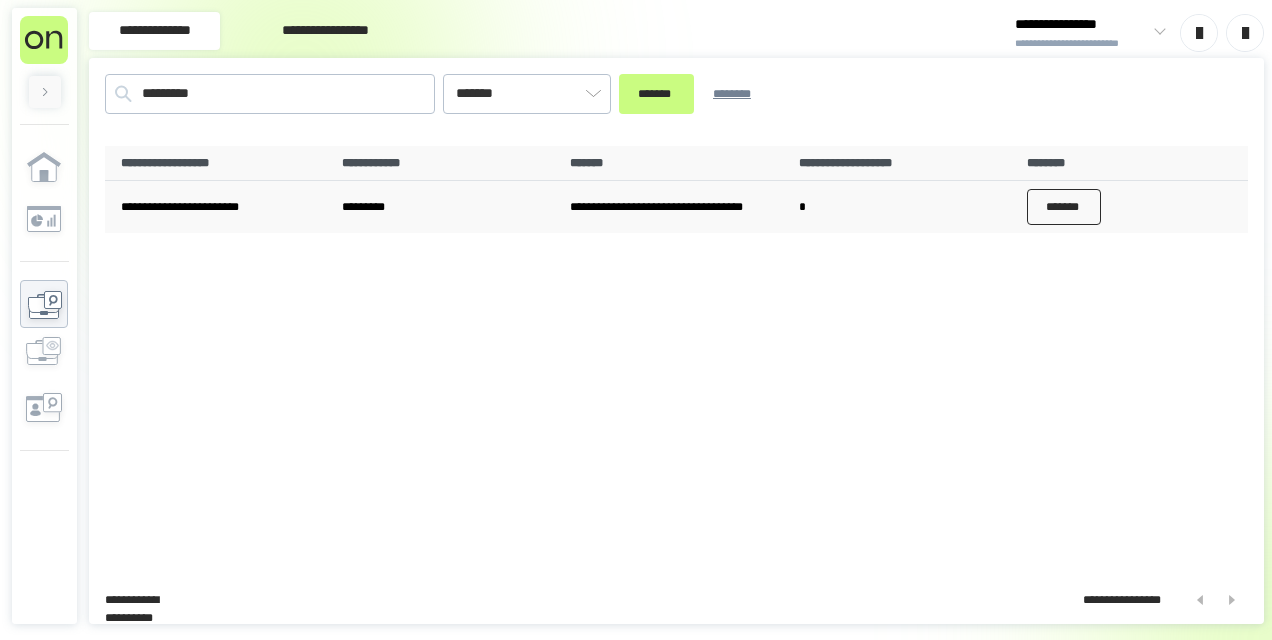 click on "*******" at bounding box center [1064, 207] 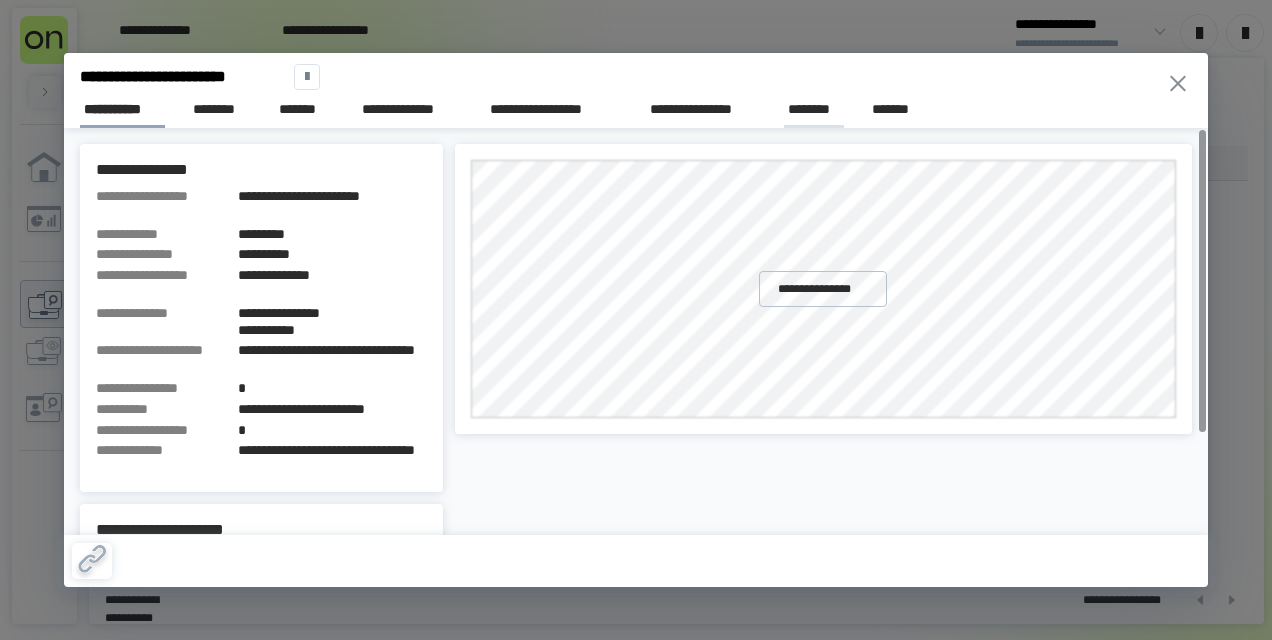 click on "********" at bounding box center (814, 109) 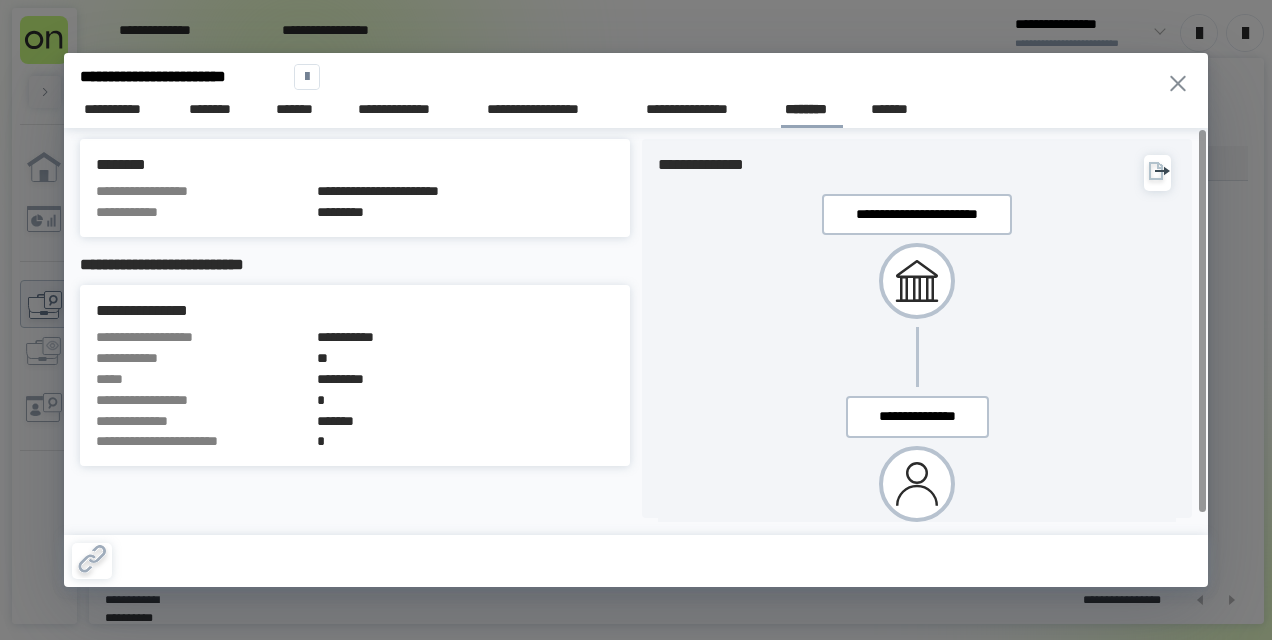 scroll, scrollTop: 0, scrollLeft: 0, axis: both 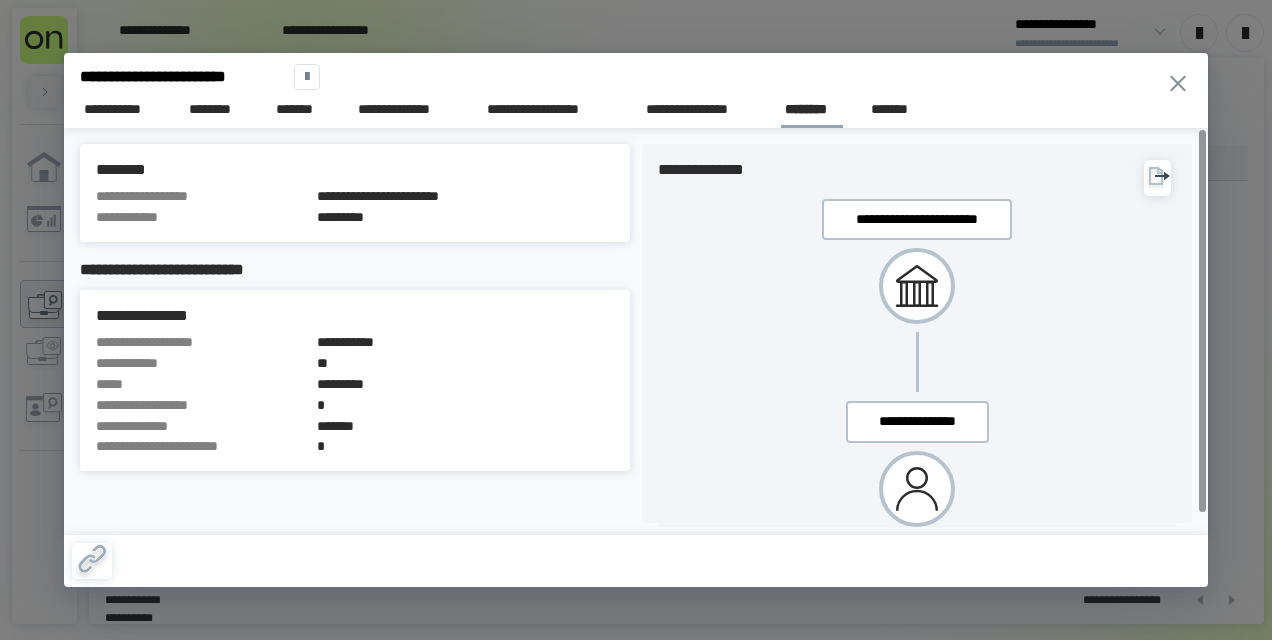 click 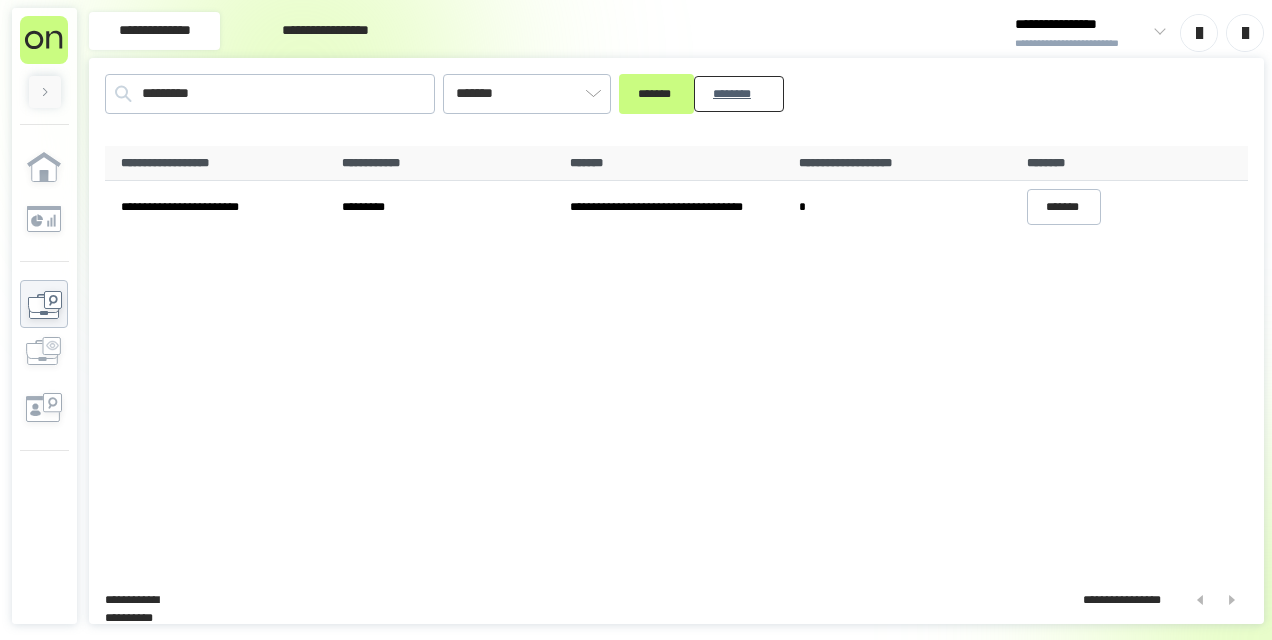 click on "********" at bounding box center [739, 93] 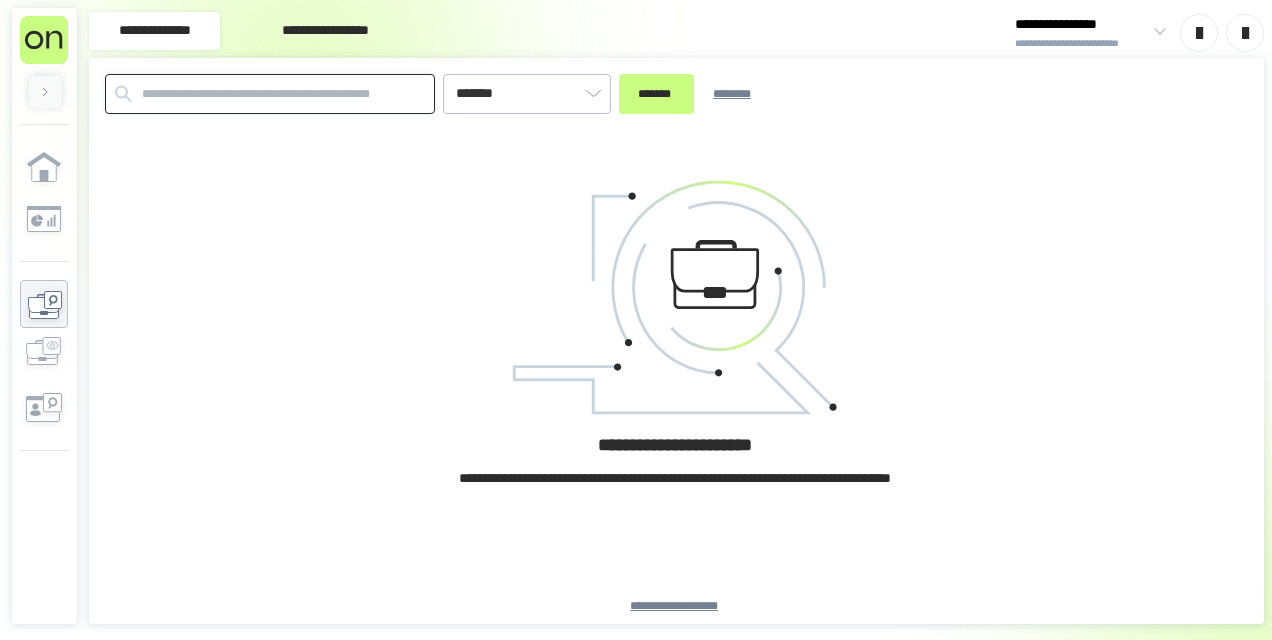 click at bounding box center (270, 94) 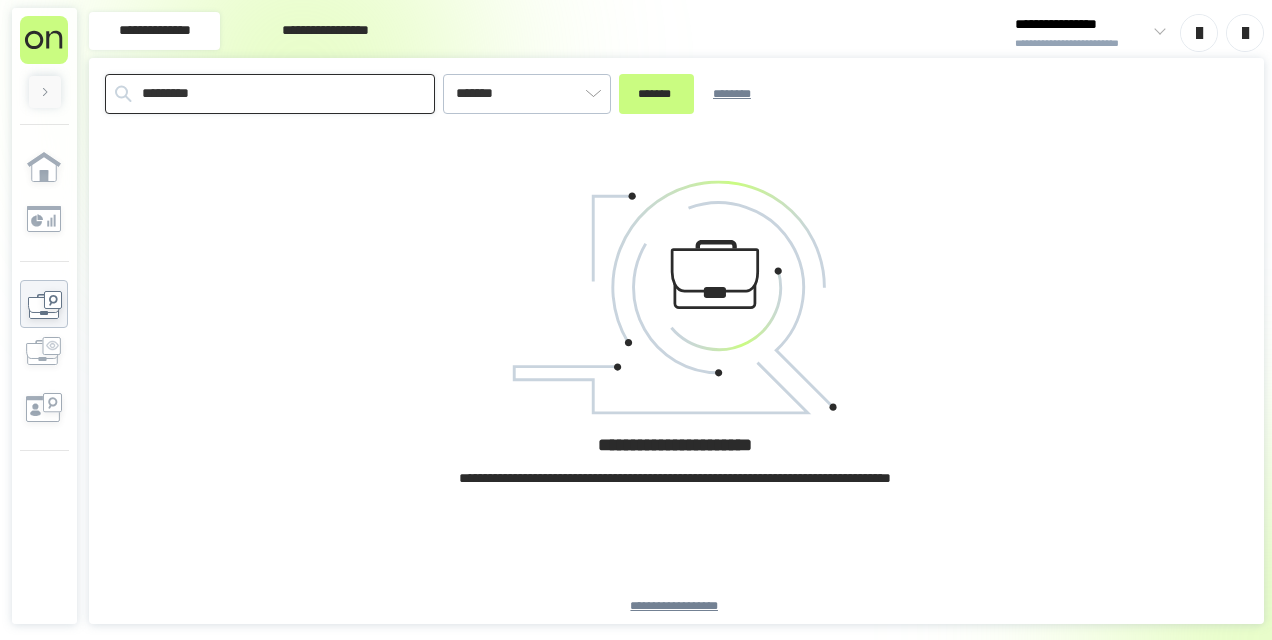 type on "*********" 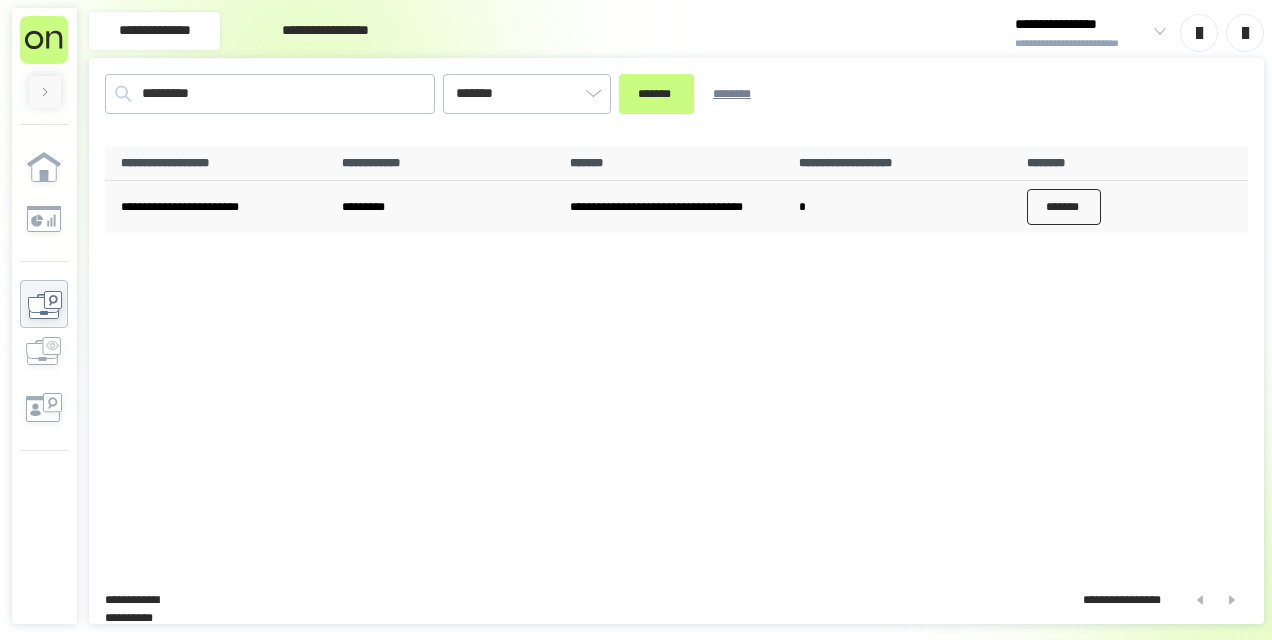 click on "*******" at bounding box center [1064, 207] 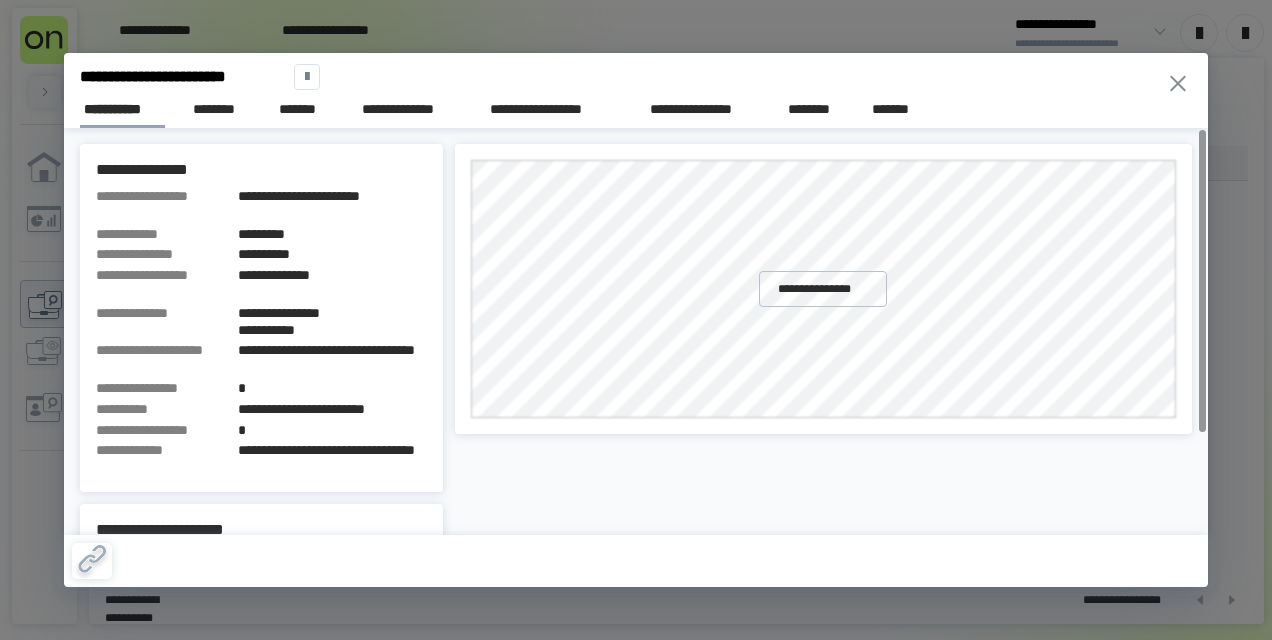 click on "**********" at bounding box center (636, 106) 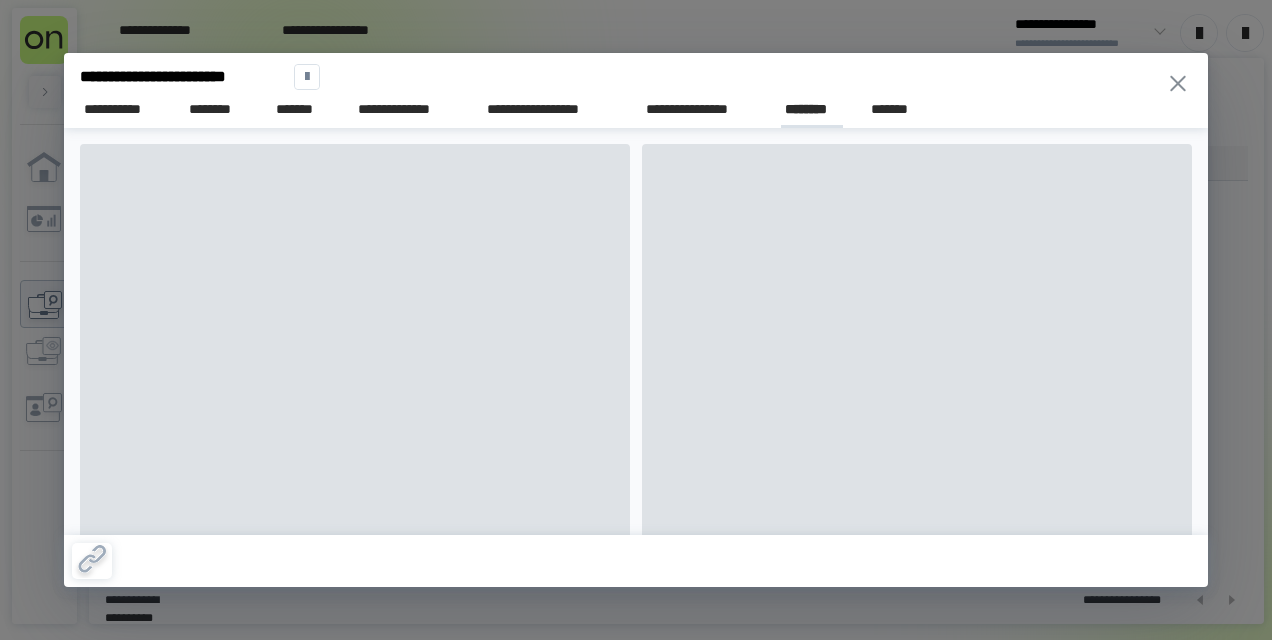 click on "********" at bounding box center (812, 110) 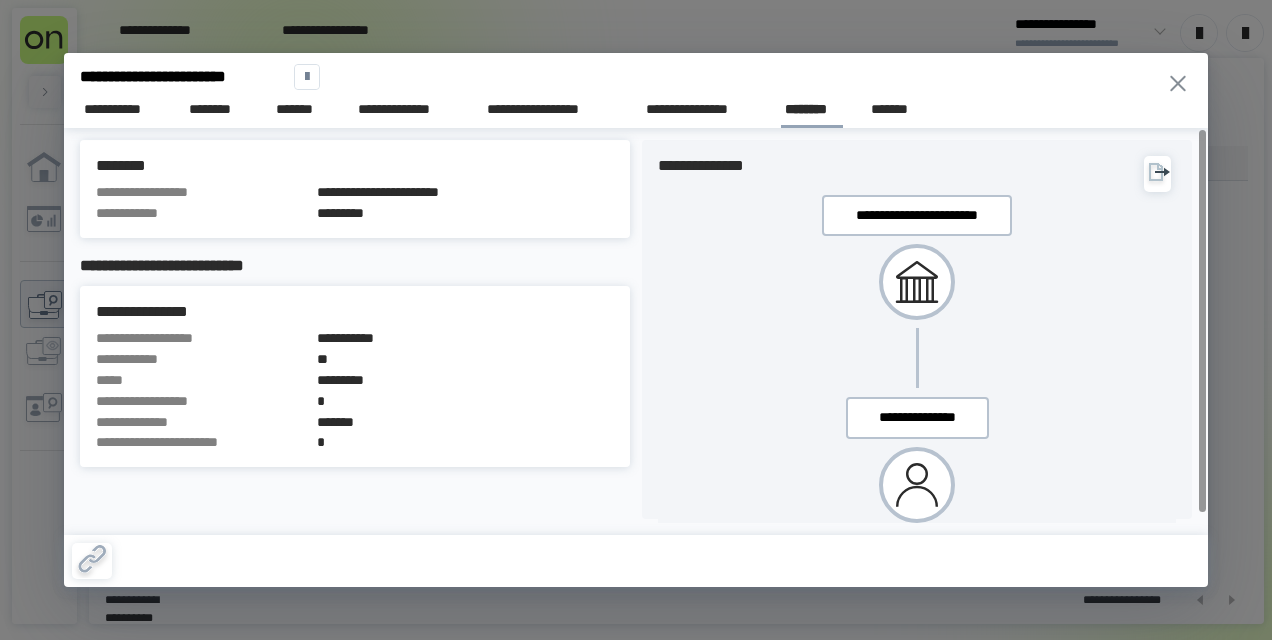 scroll, scrollTop: 0, scrollLeft: 0, axis: both 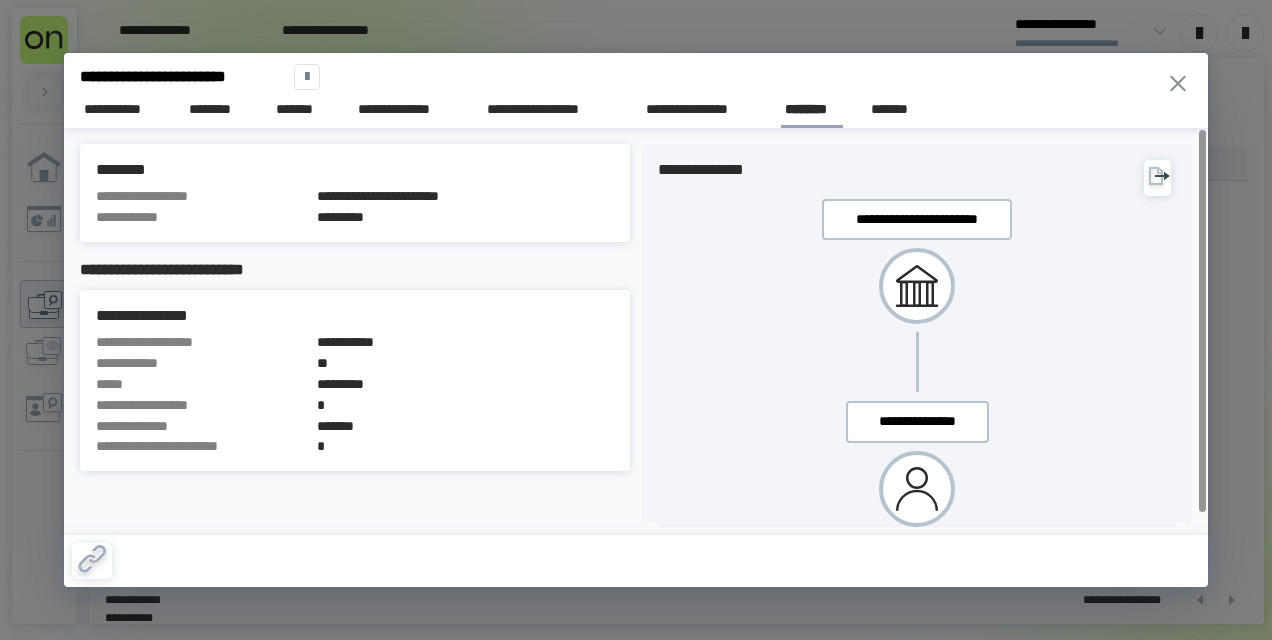 click 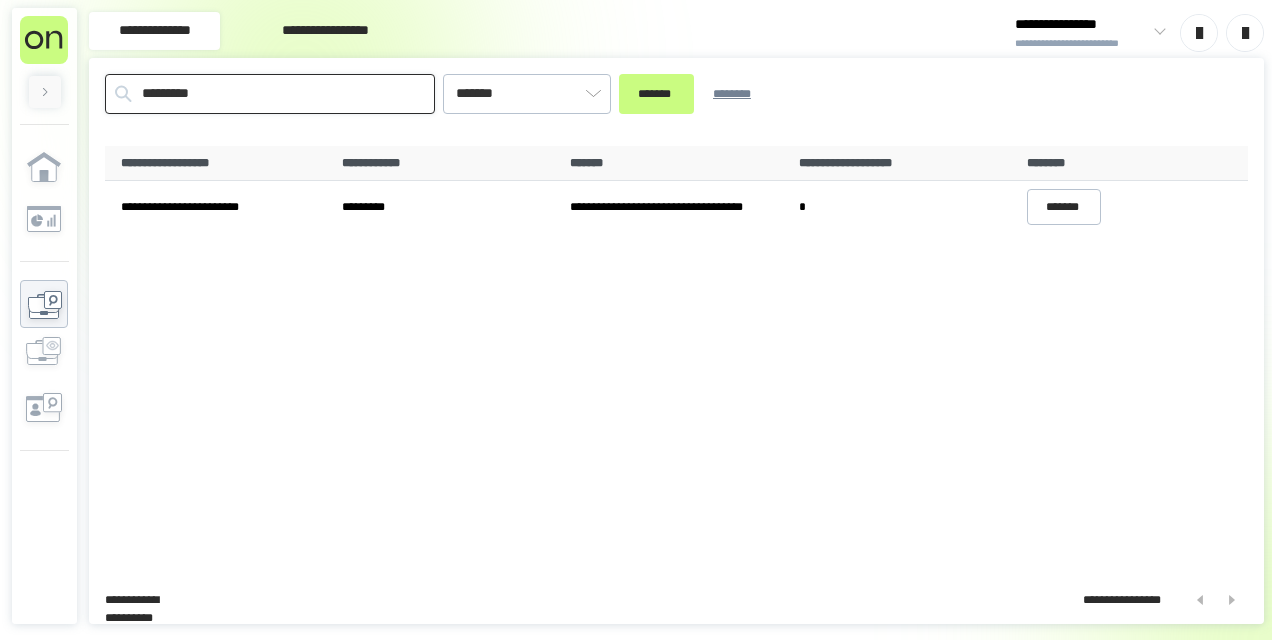 drag, startPoint x: 305, startPoint y: 100, endPoint x: -4, endPoint y: 50, distance: 313.01917 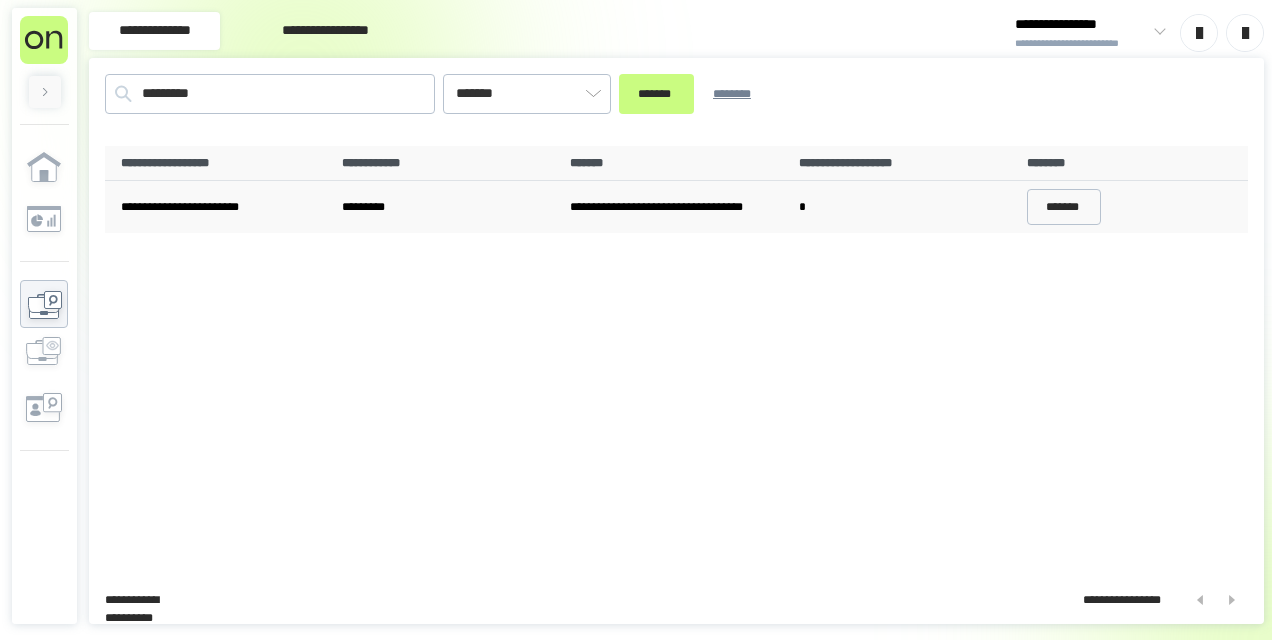click on "*******" at bounding box center (1133, 207) 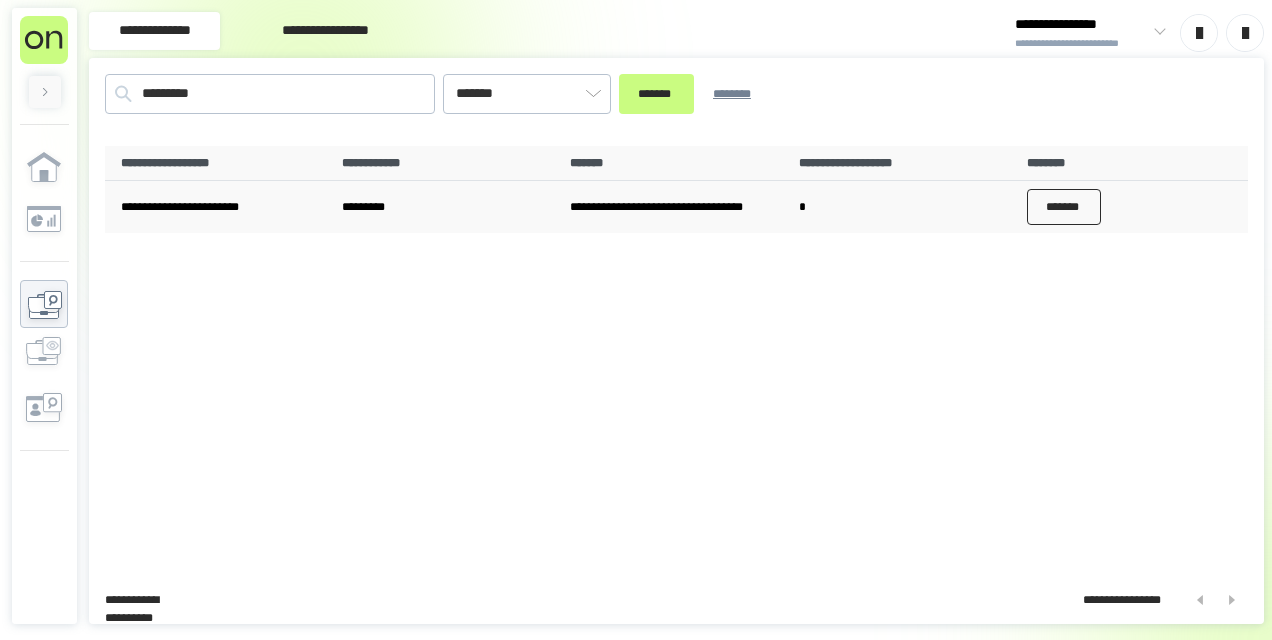 click on "*******" at bounding box center [1064, 207] 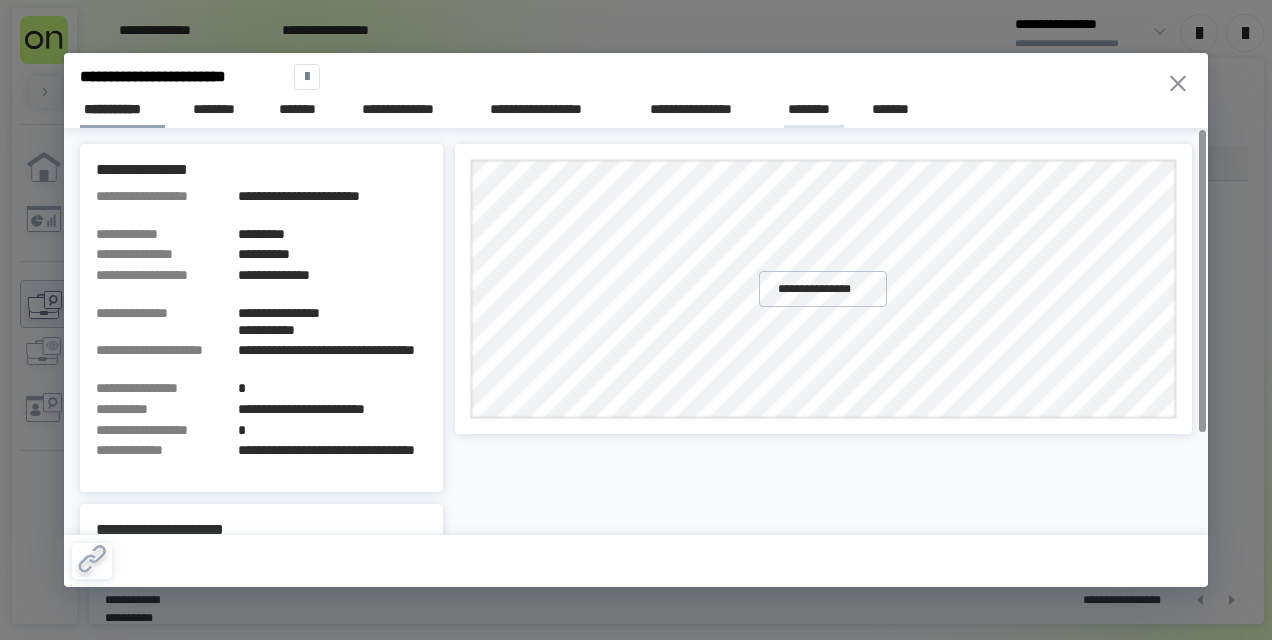 click on "********" at bounding box center [814, 110] 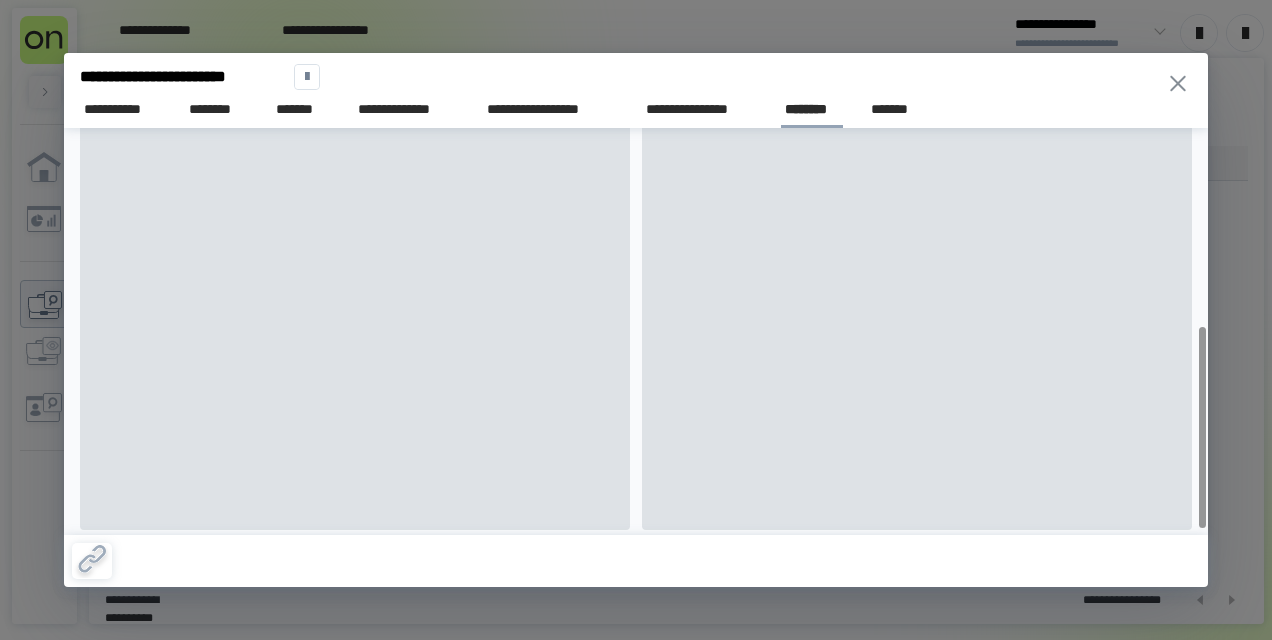scroll, scrollTop: 0, scrollLeft: 0, axis: both 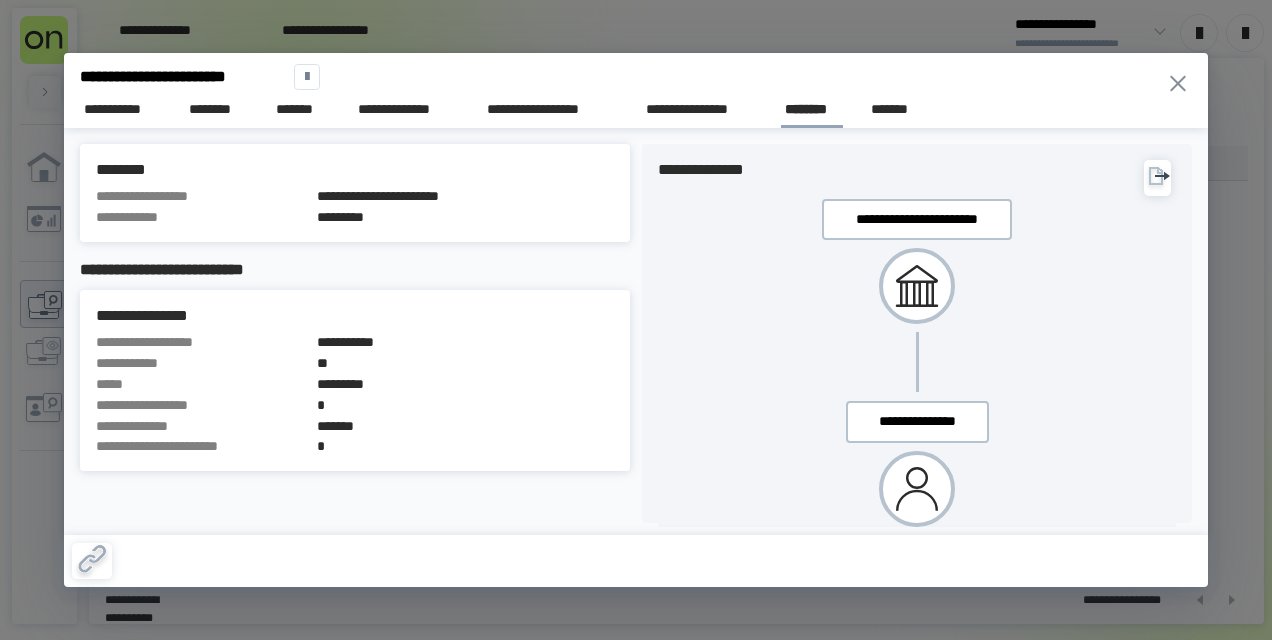 click 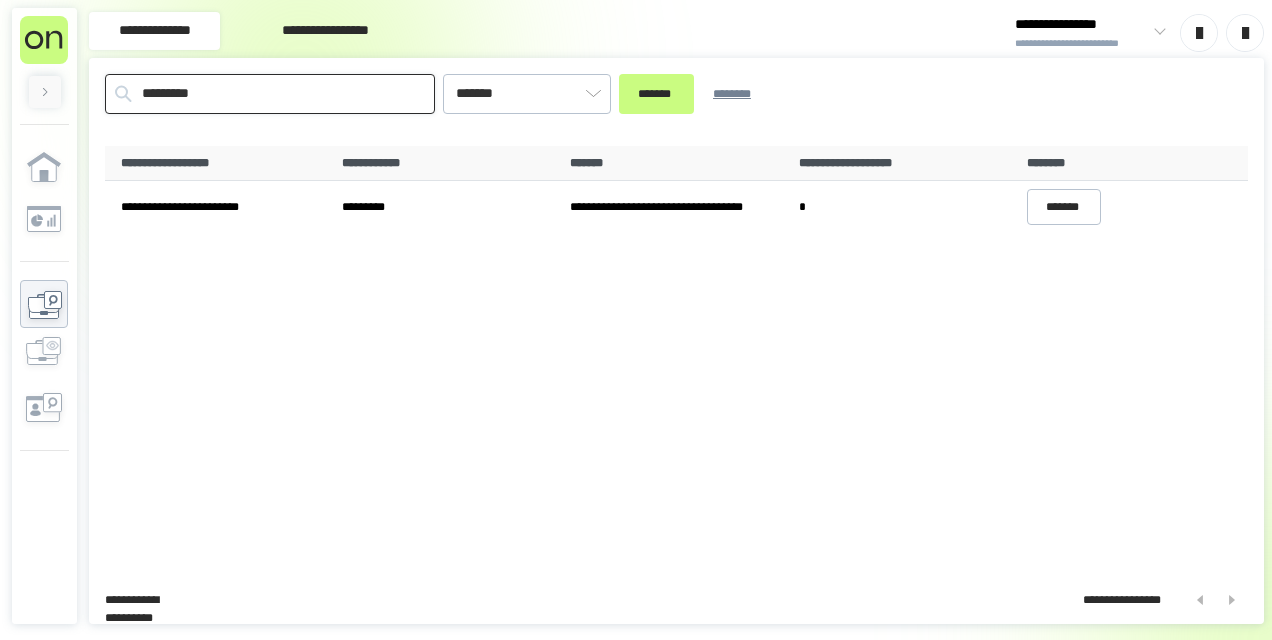 drag, startPoint x: 249, startPoint y: 95, endPoint x: 130, endPoint y: 96, distance: 119.0042 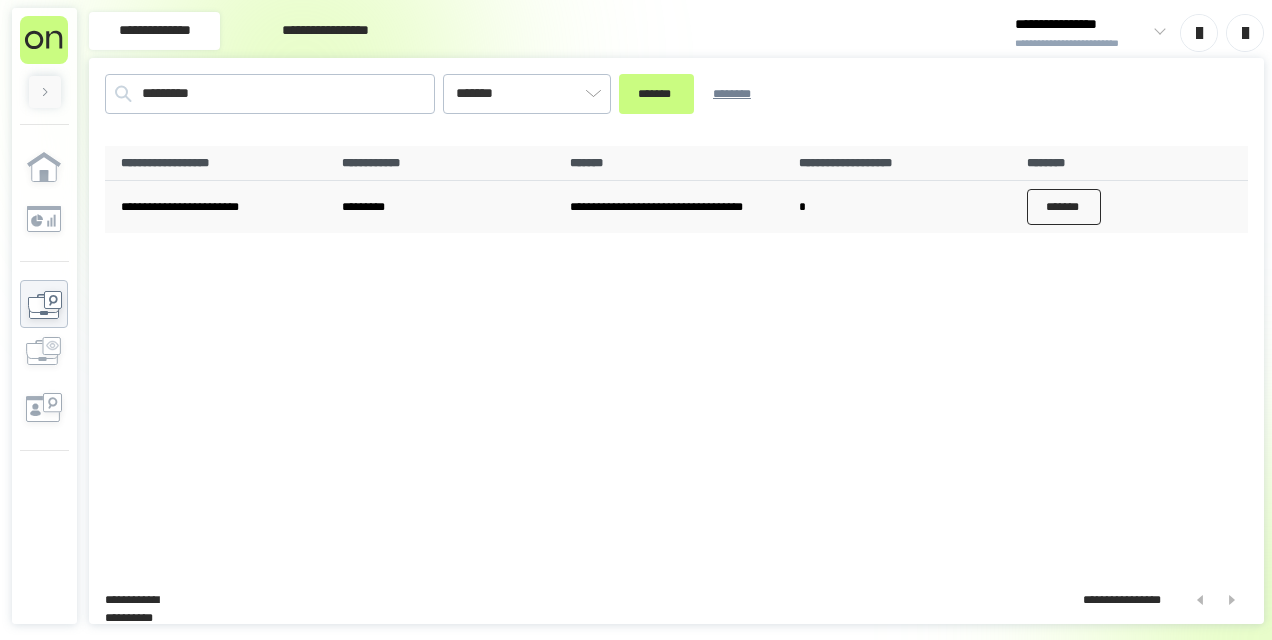 click on "*******" at bounding box center [1064, 207] 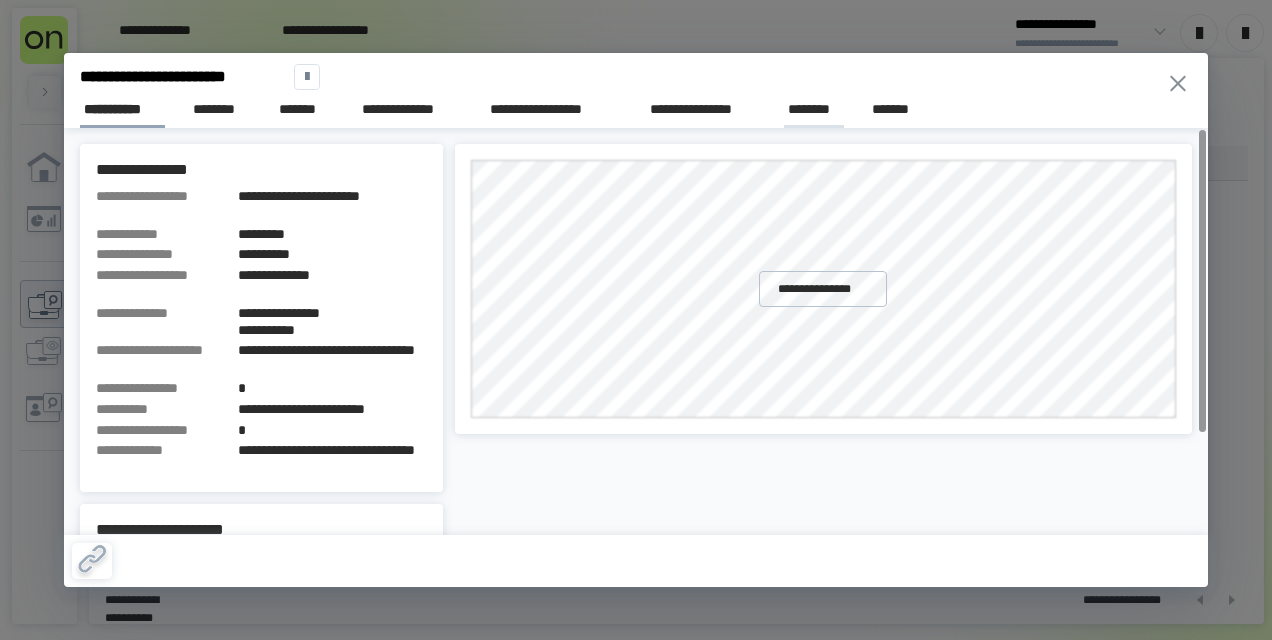 click on "********" at bounding box center [814, 110] 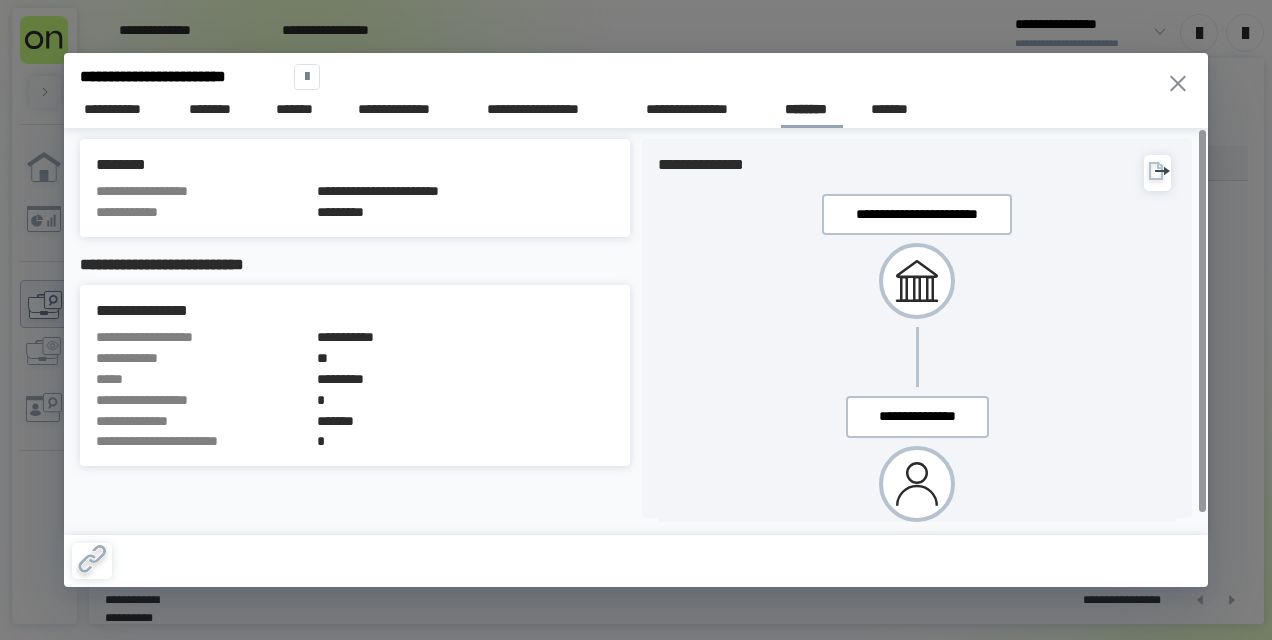 scroll, scrollTop: 0, scrollLeft: 0, axis: both 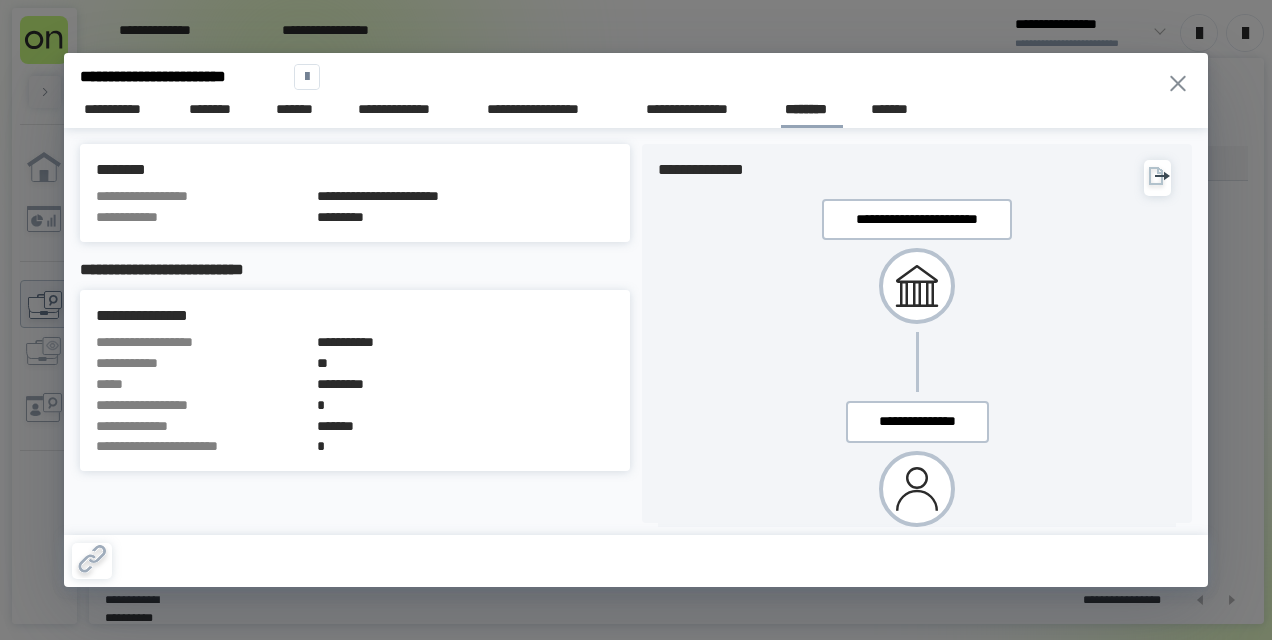 click 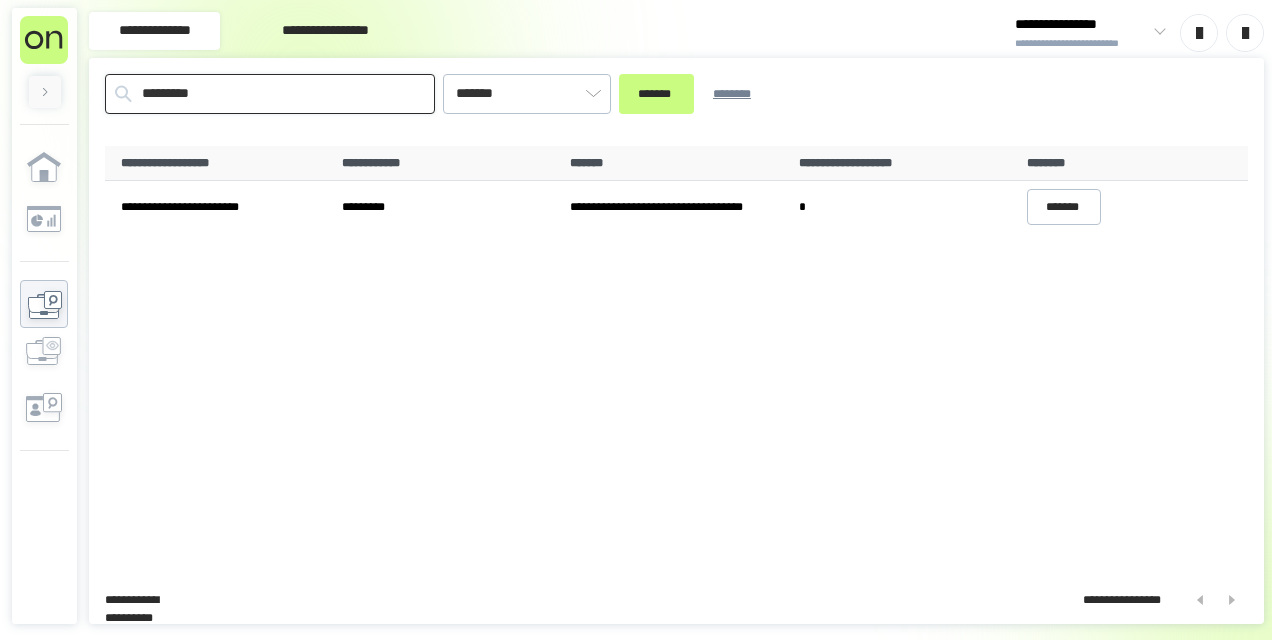 click on "*******" at bounding box center (656, 94) 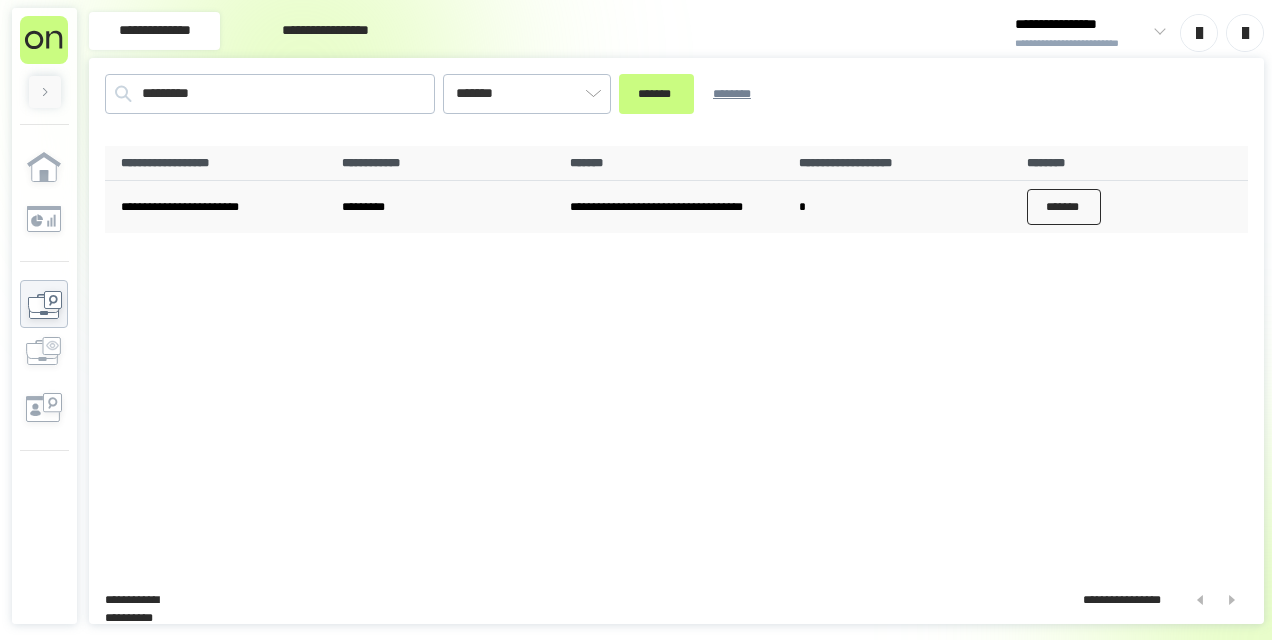 click on "*******" at bounding box center [1064, 207] 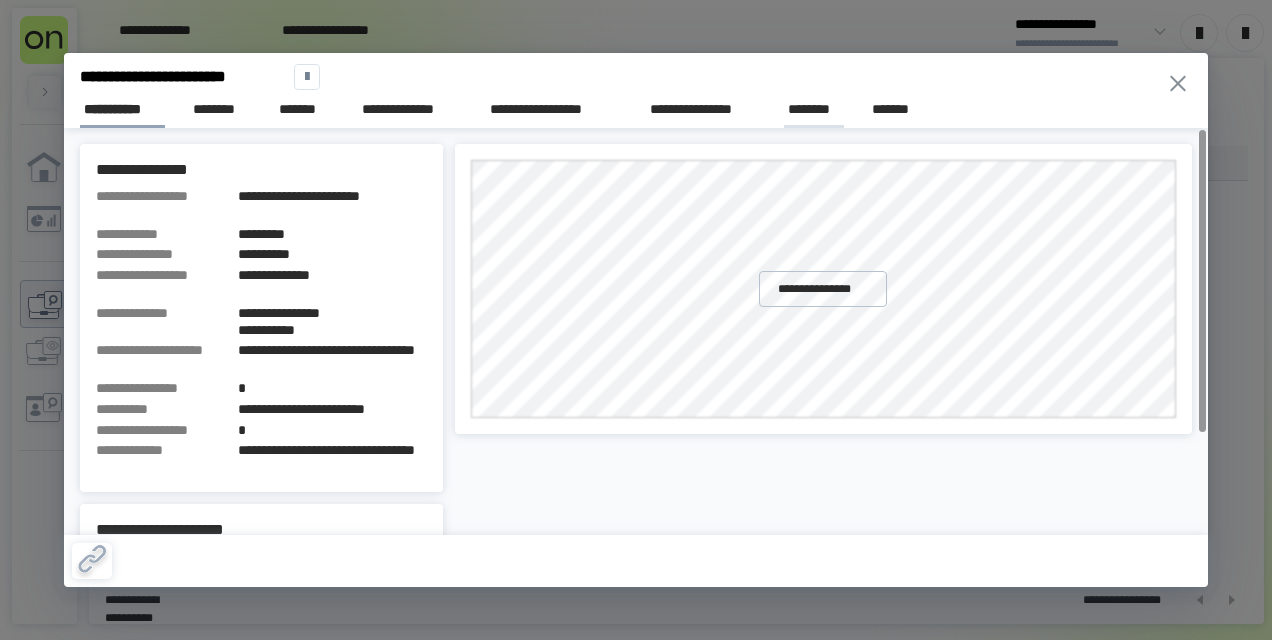 click on "********" at bounding box center (814, 109) 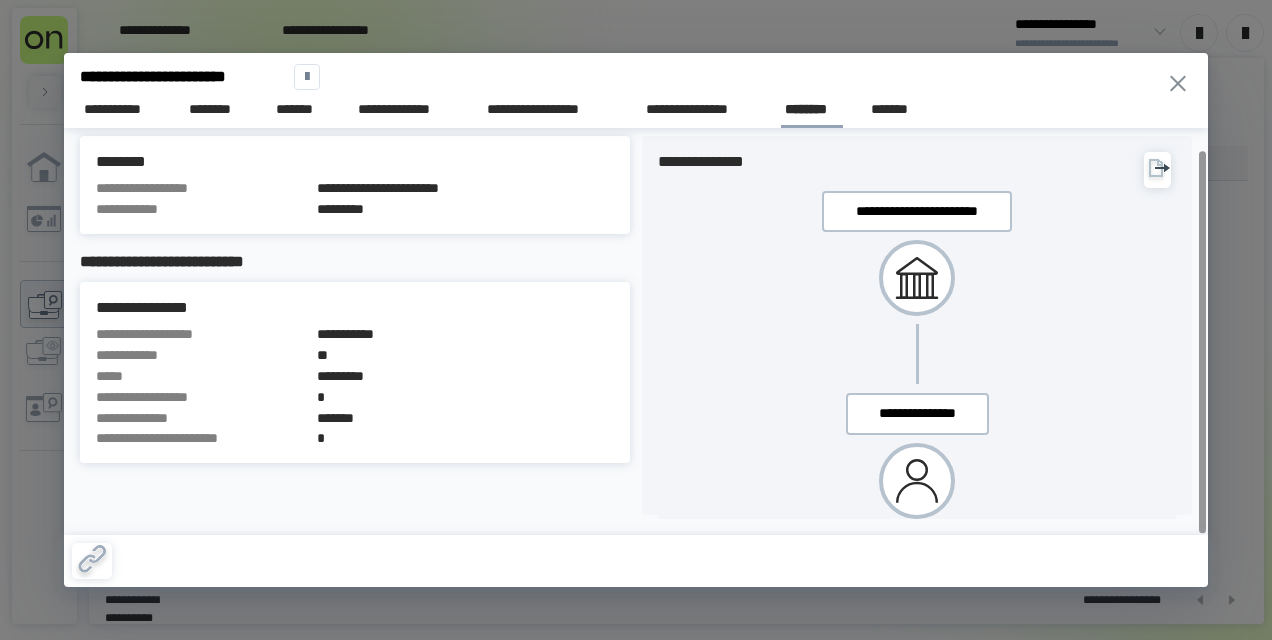 scroll, scrollTop: 0, scrollLeft: 0, axis: both 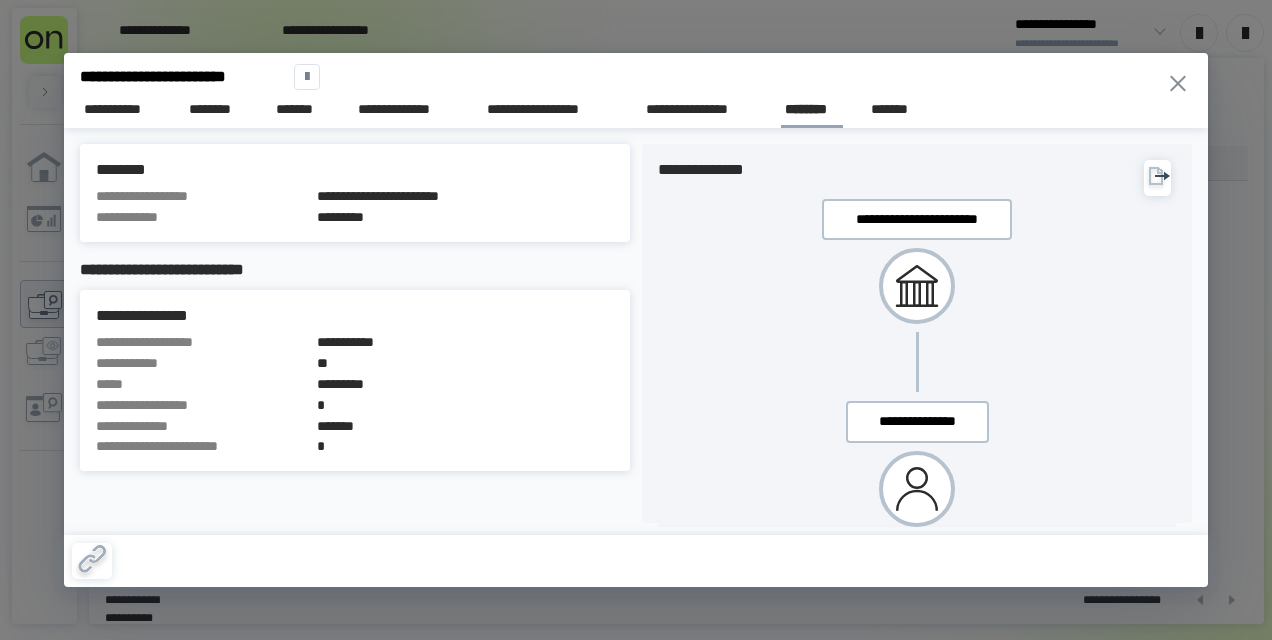 click 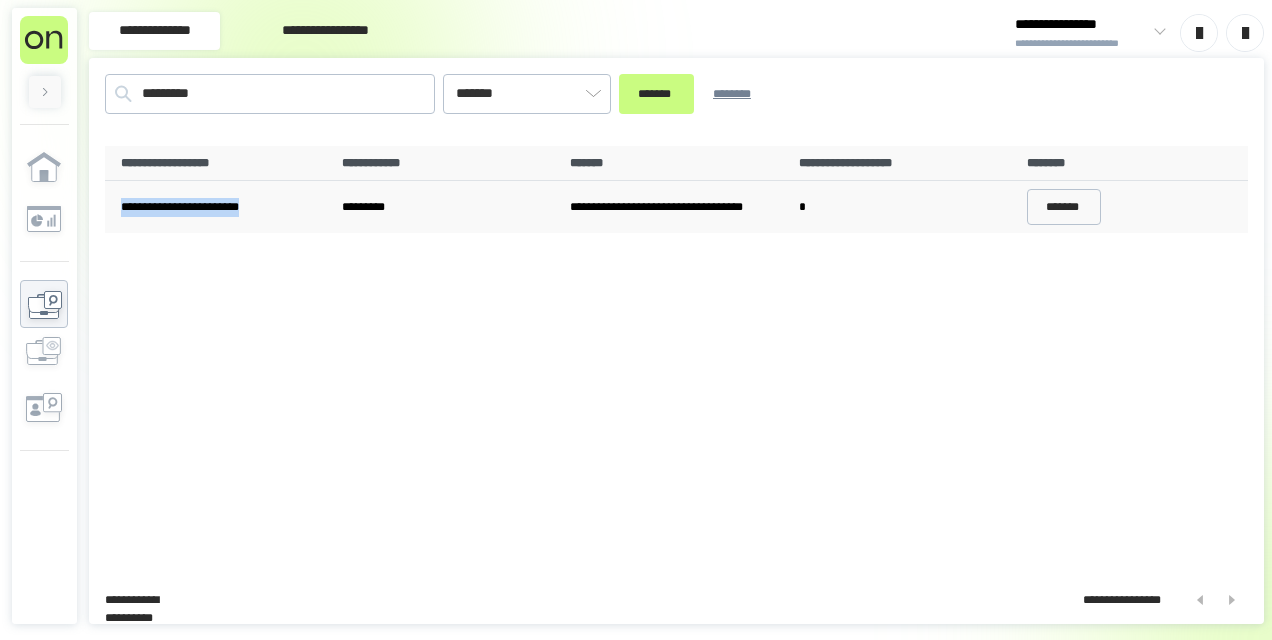 drag, startPoint x: 290, startPoint y: 209, endPoint x: 118, endPoint y: 203, distance: 172.10461 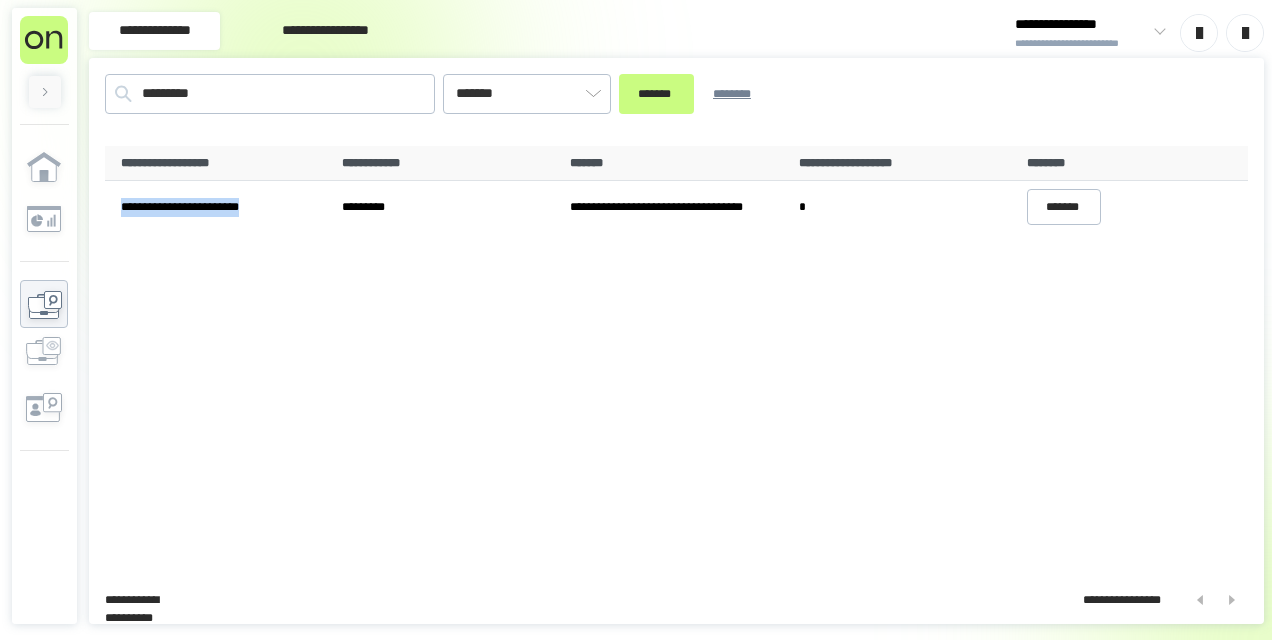 copy on "**********" 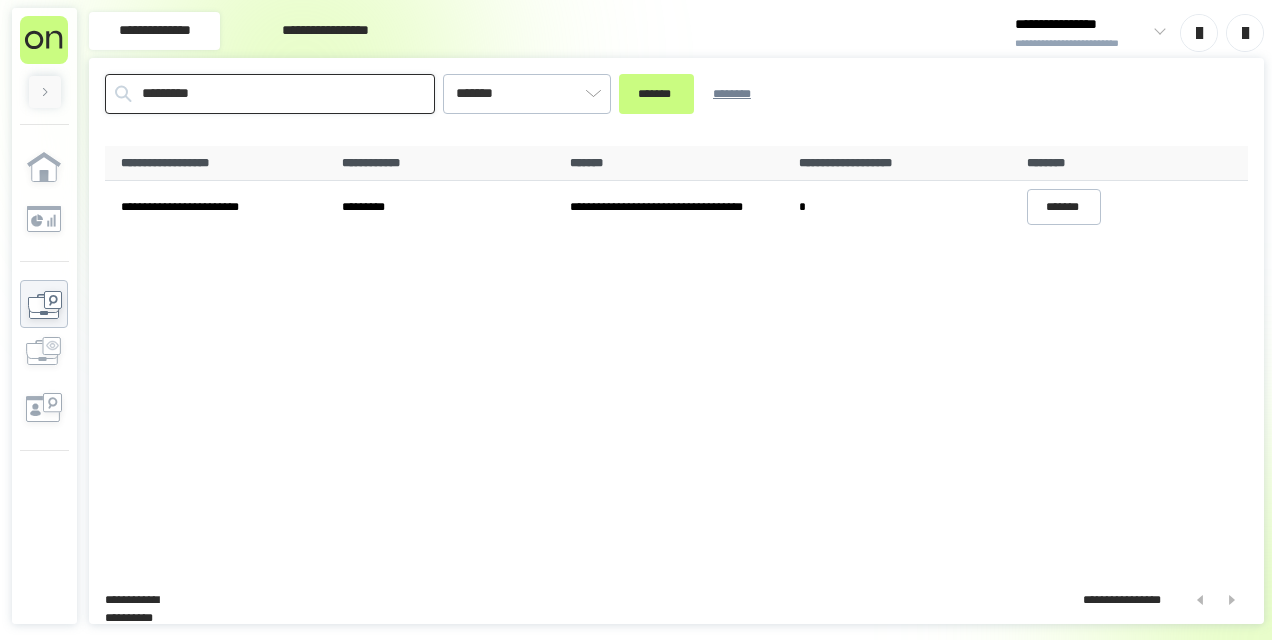 drag, startPoint x: 262, startPoint y: 85, endPoint x: -4, endPoint y: 90, distance: 266.047 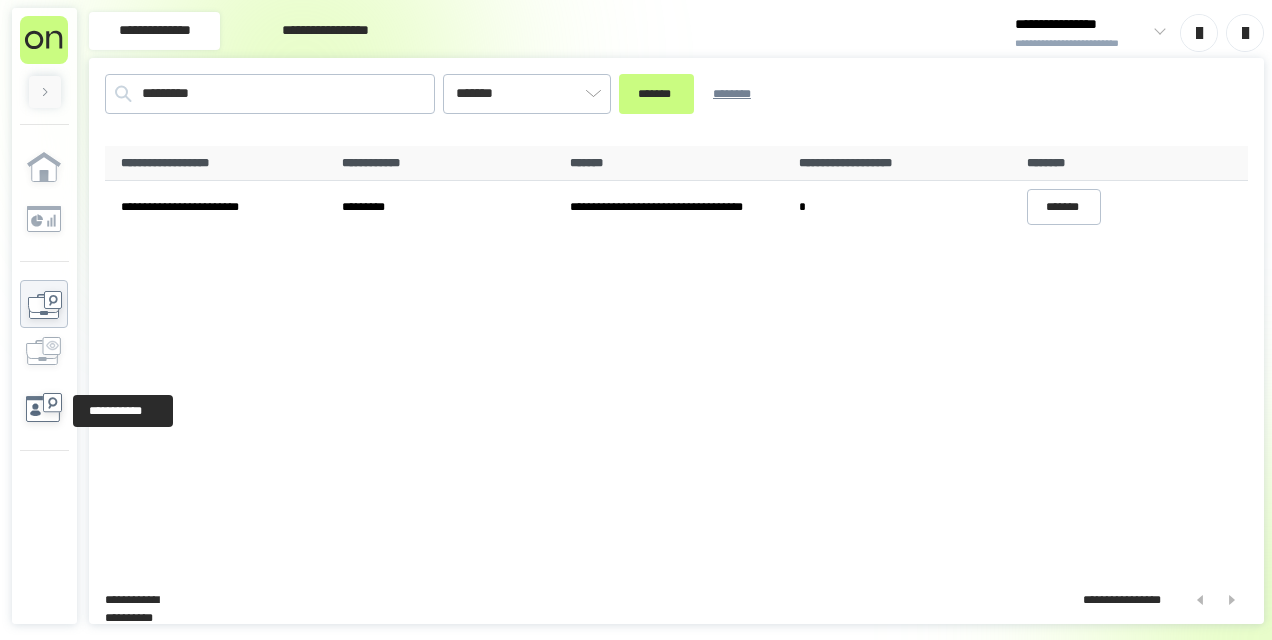 click 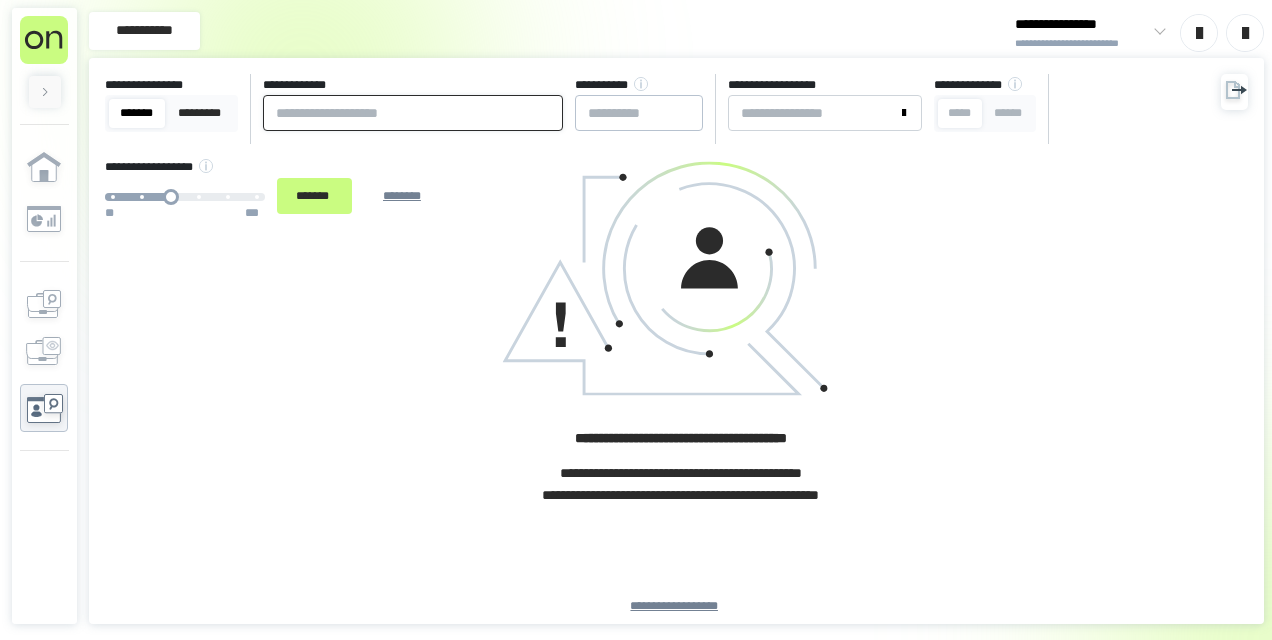 click at bounding box center (413, 113) 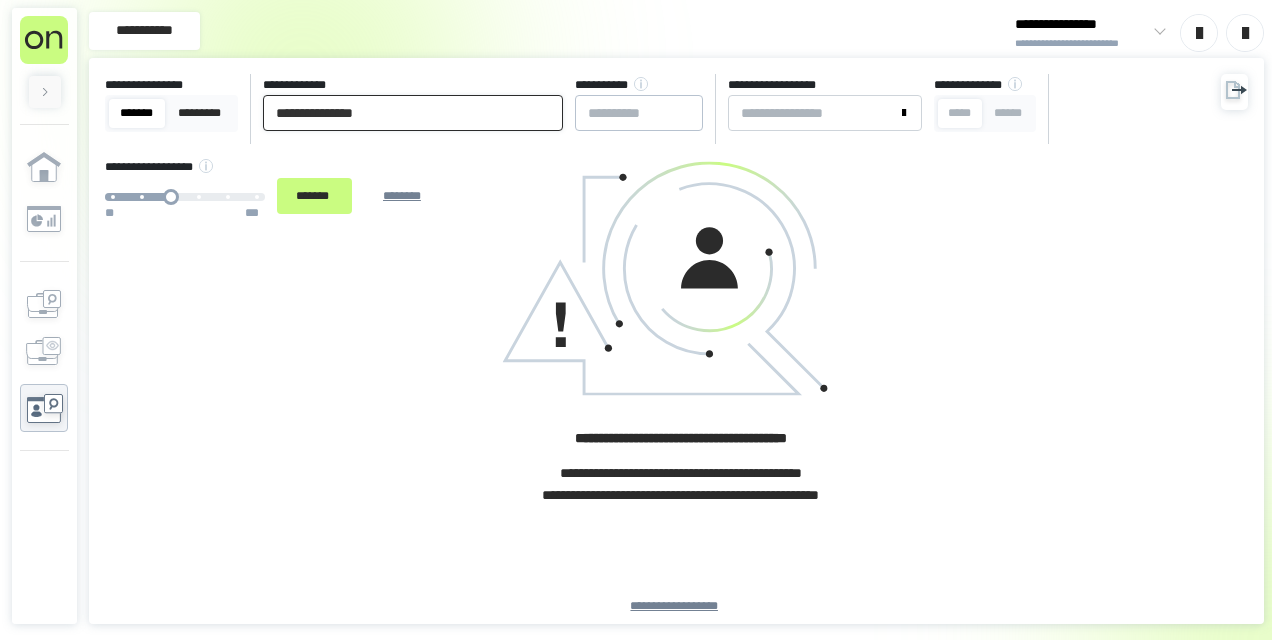 type on "**********" 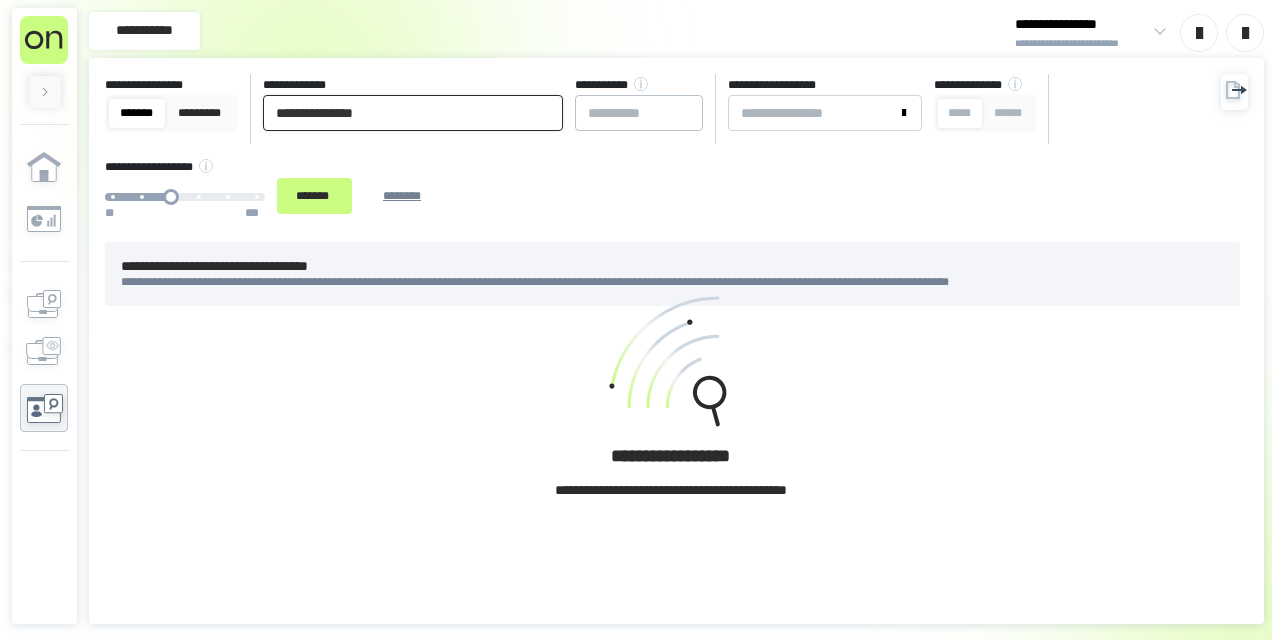 drag, startPoint x: 435, startPoint y: 112, endPoint x: 0, endPoint y: 76, distance: 436.48712 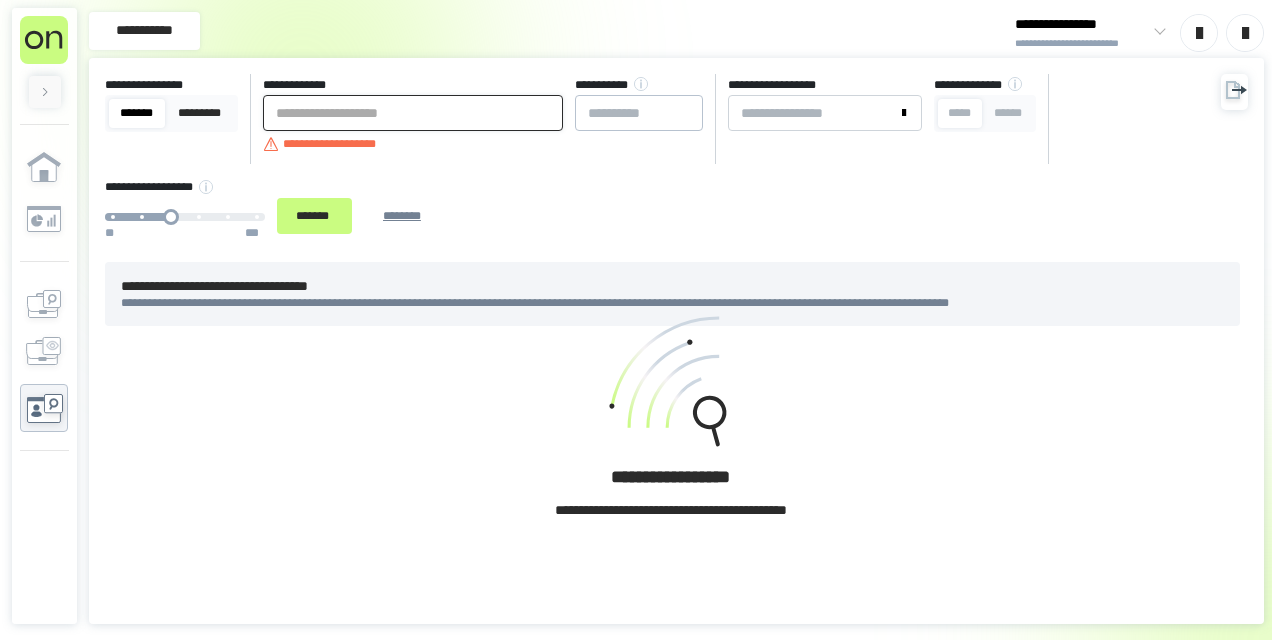 type 